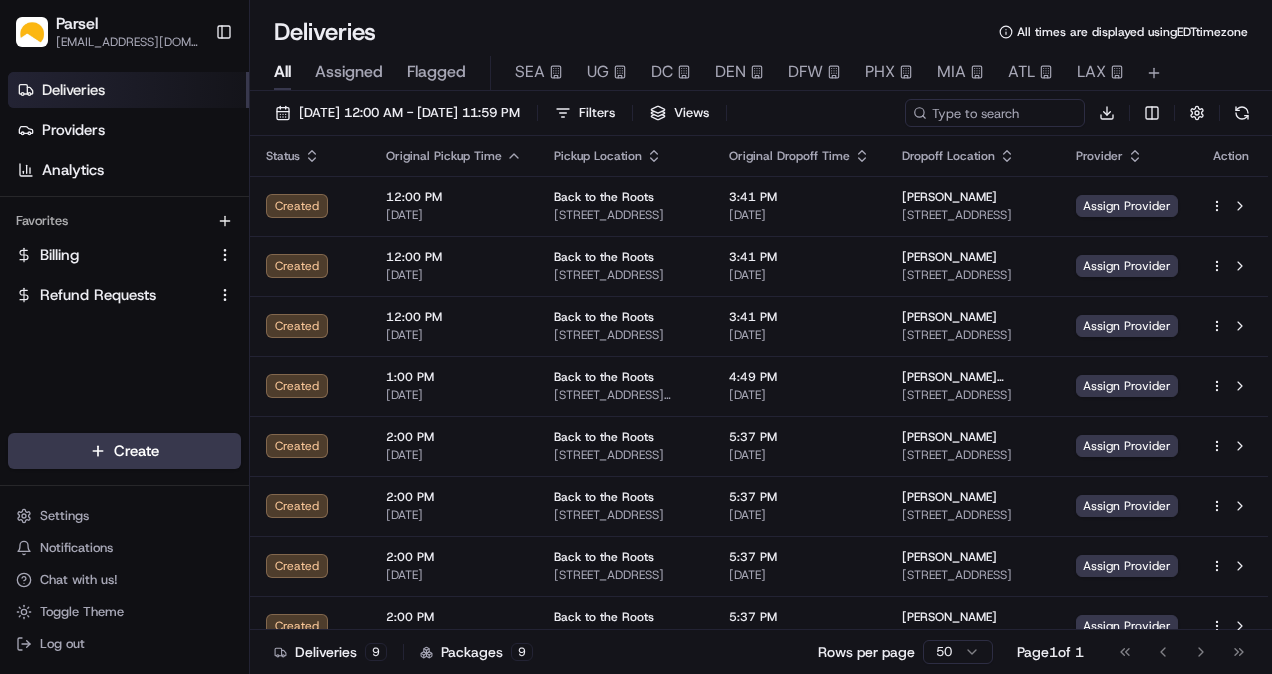 scroll, scrollTop: 0, scrollLeft: 0, axis: both 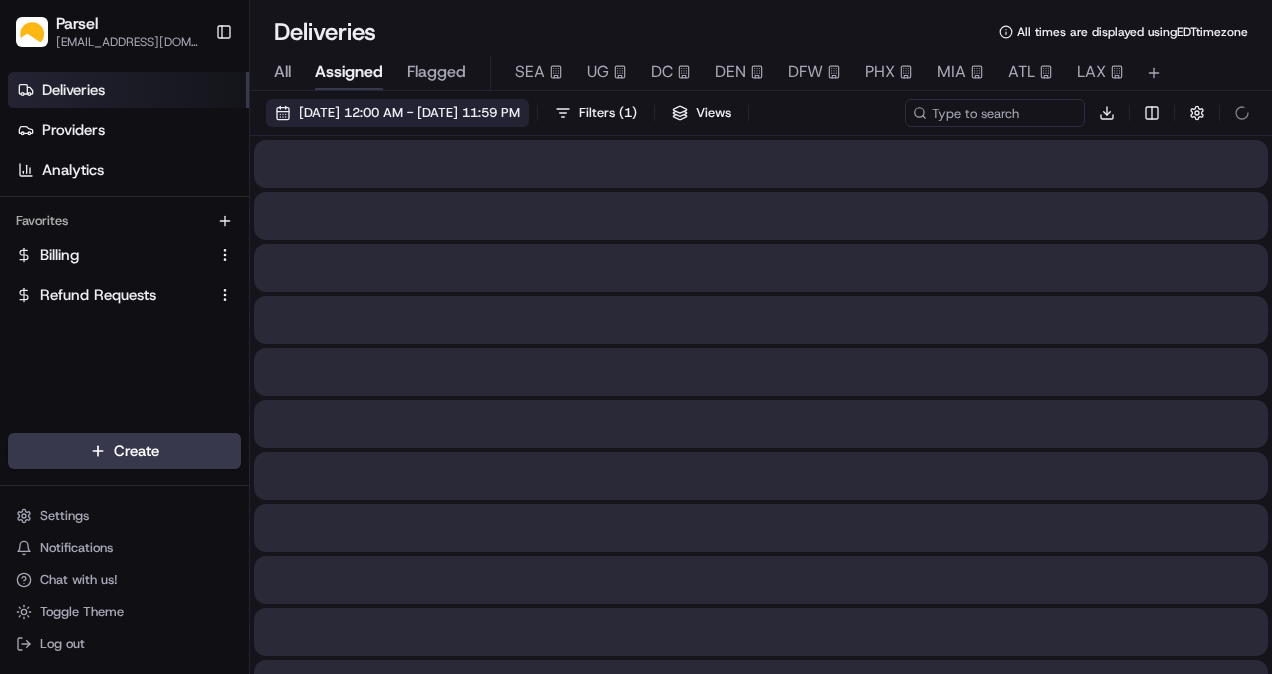 click on "[DATE] 12:00 AM - [DATE] 11:59 PM" at bounding box center (397, 113) 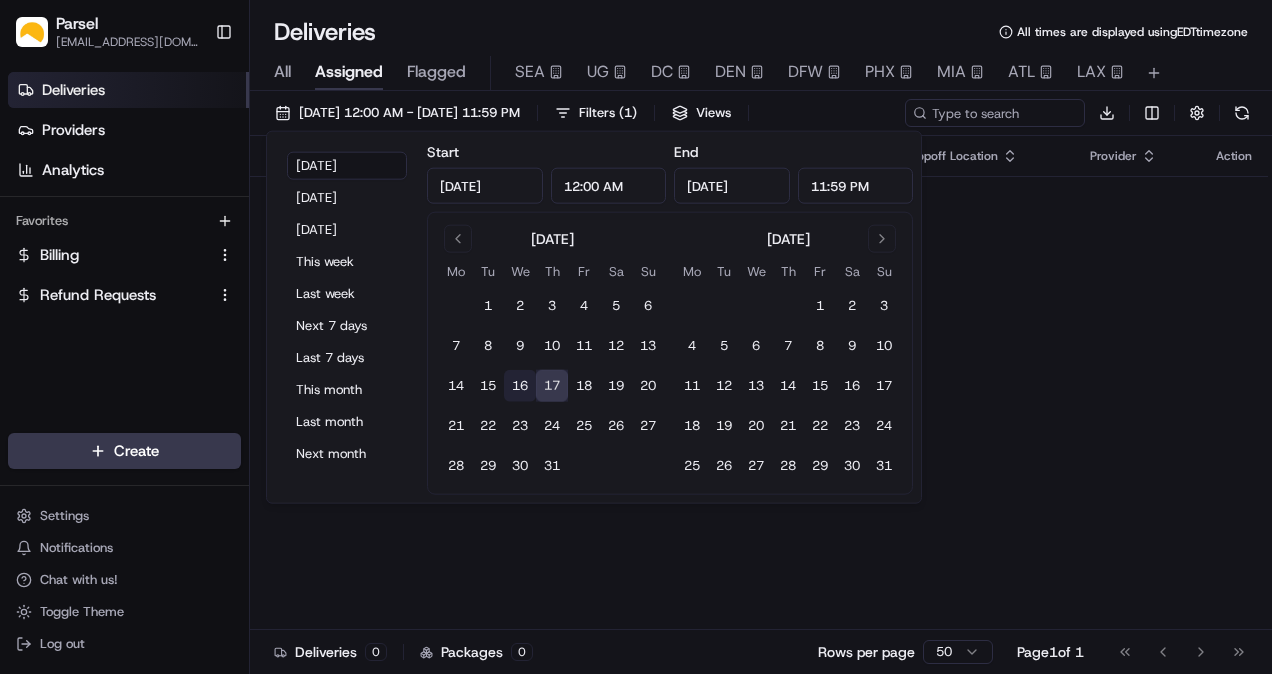 click on "16" at bounding box center [520, 386] 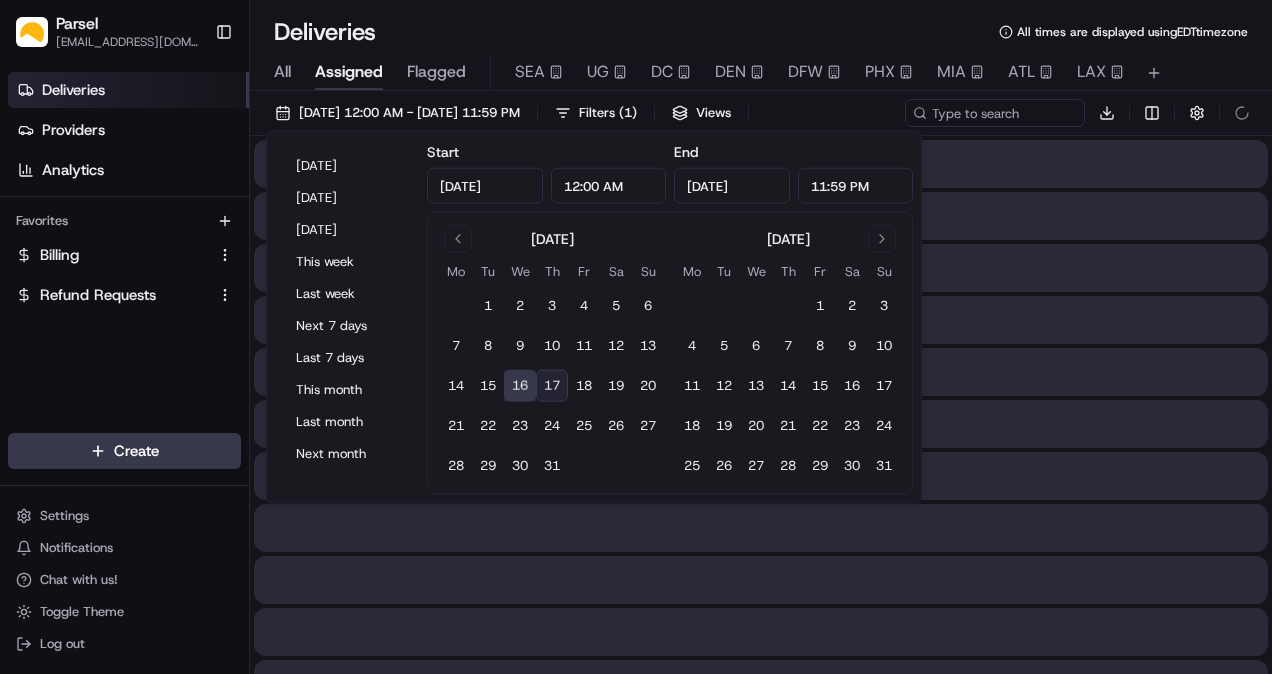 click on "16" at bounding box center [520, 386] 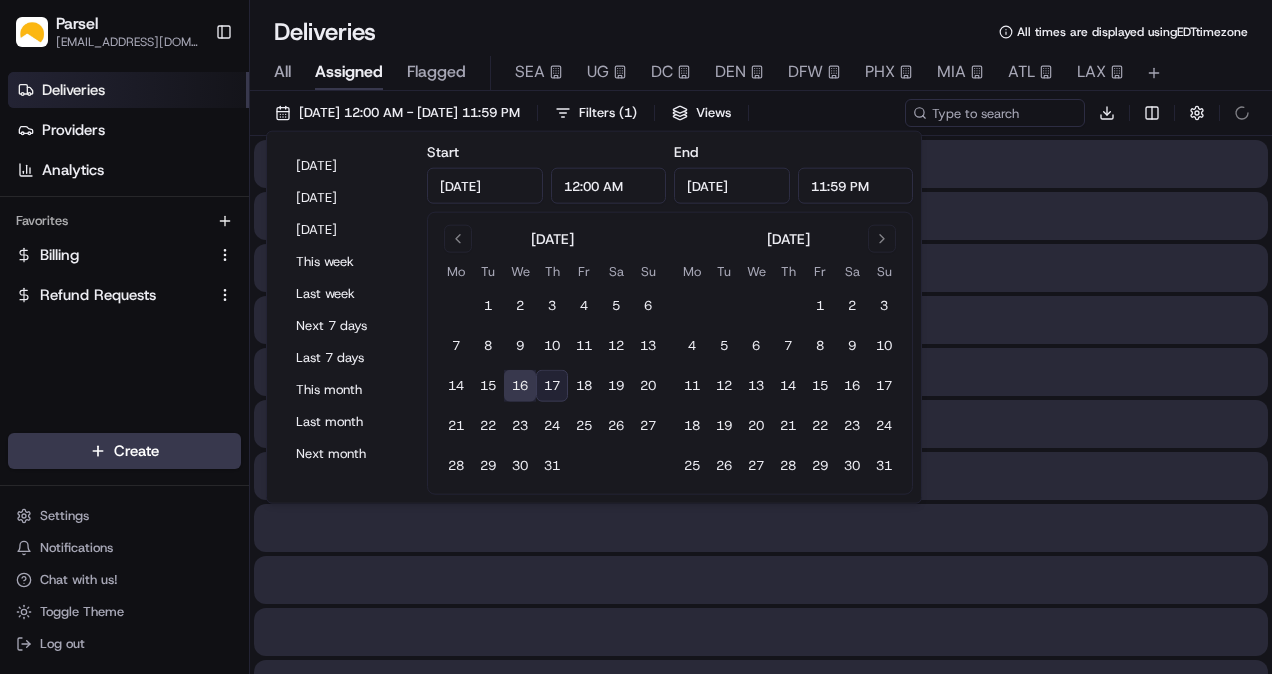 click on "Deliveries All times are displayed using  EDT  timezone All Assigned Flagged SEA UG DC DEN DFW PHX MIA ATL LAX [DATE] 12:00 AM - [DATE] 11:59 PM Filters ( 1 ) Views Download" at bounding box center [761, 337] 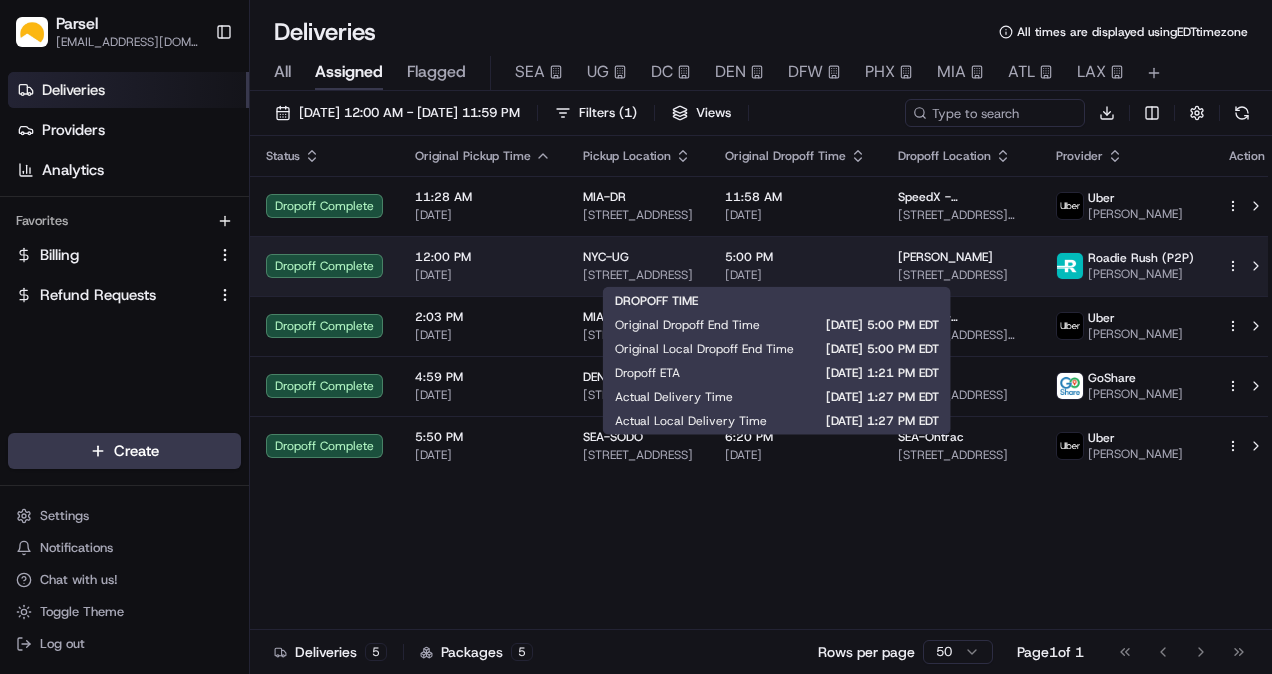 click on "[DATE]" at bounding box center (795, 275) 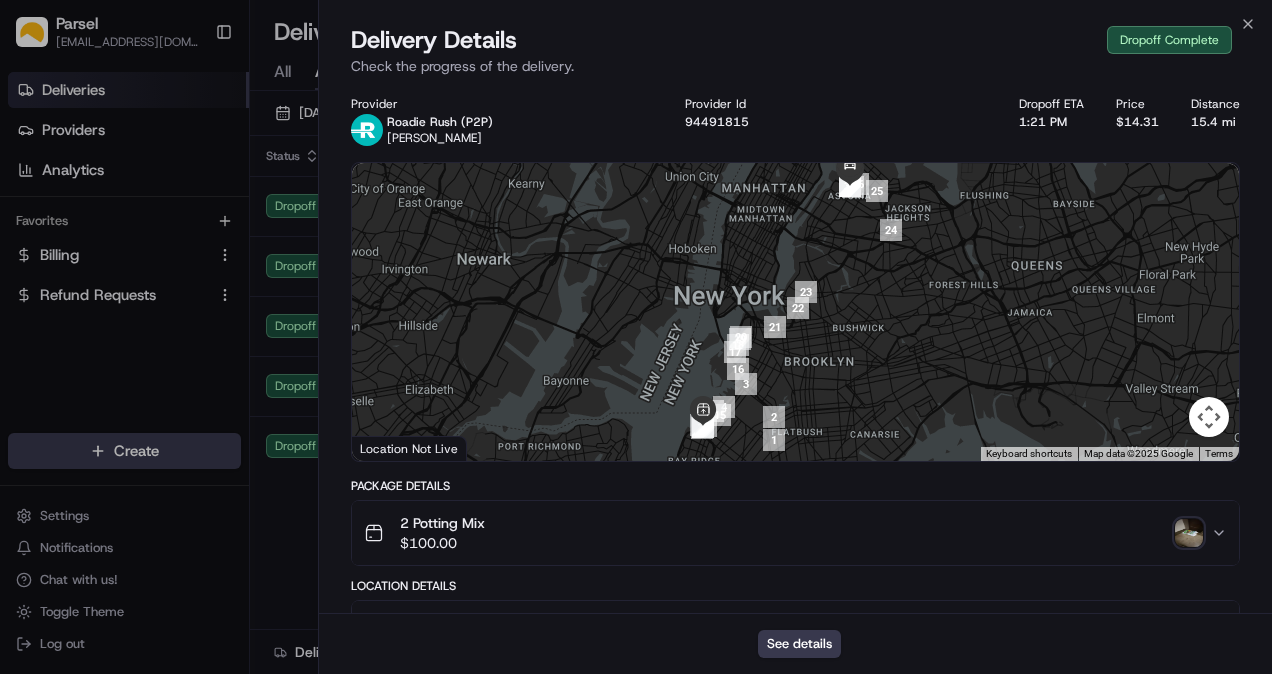 click at bounding box center (1189, 533) 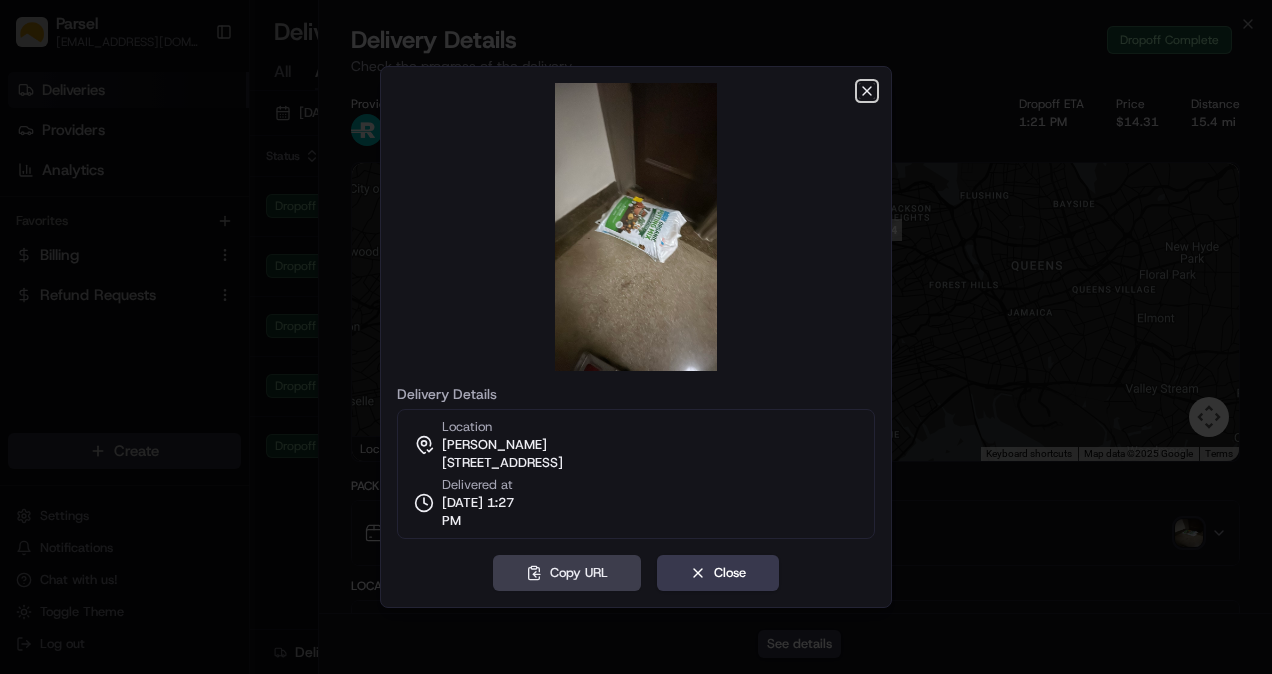 click 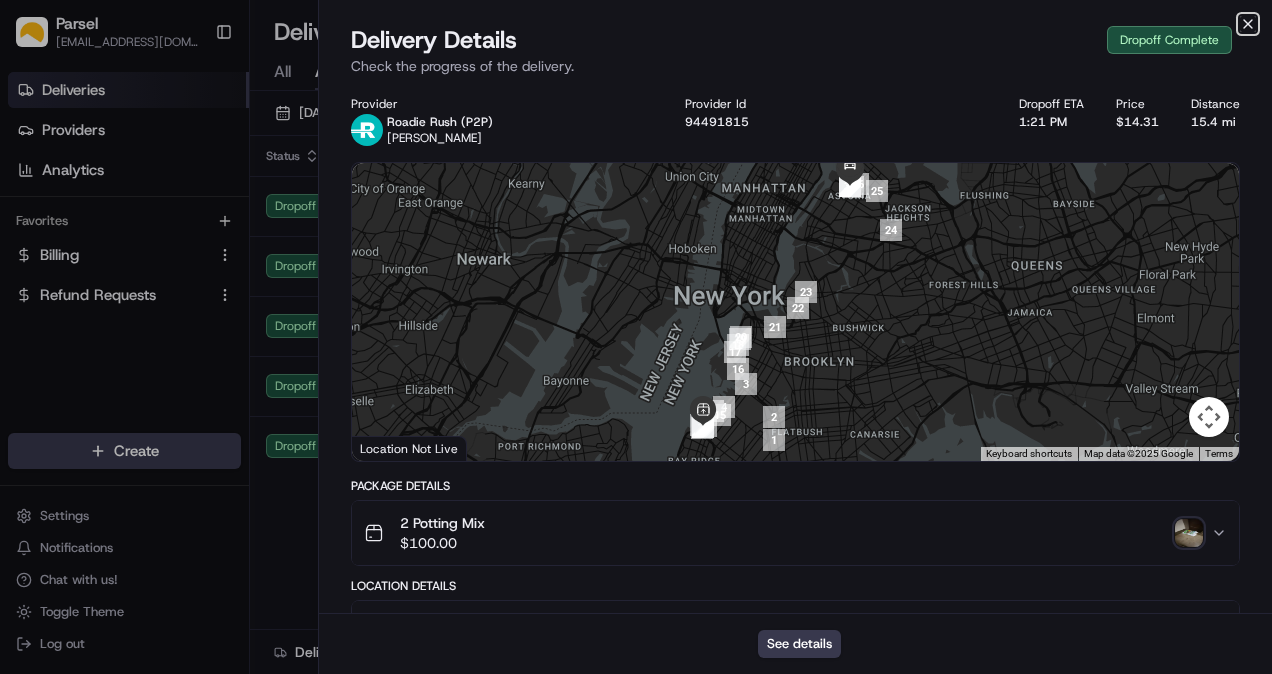 click 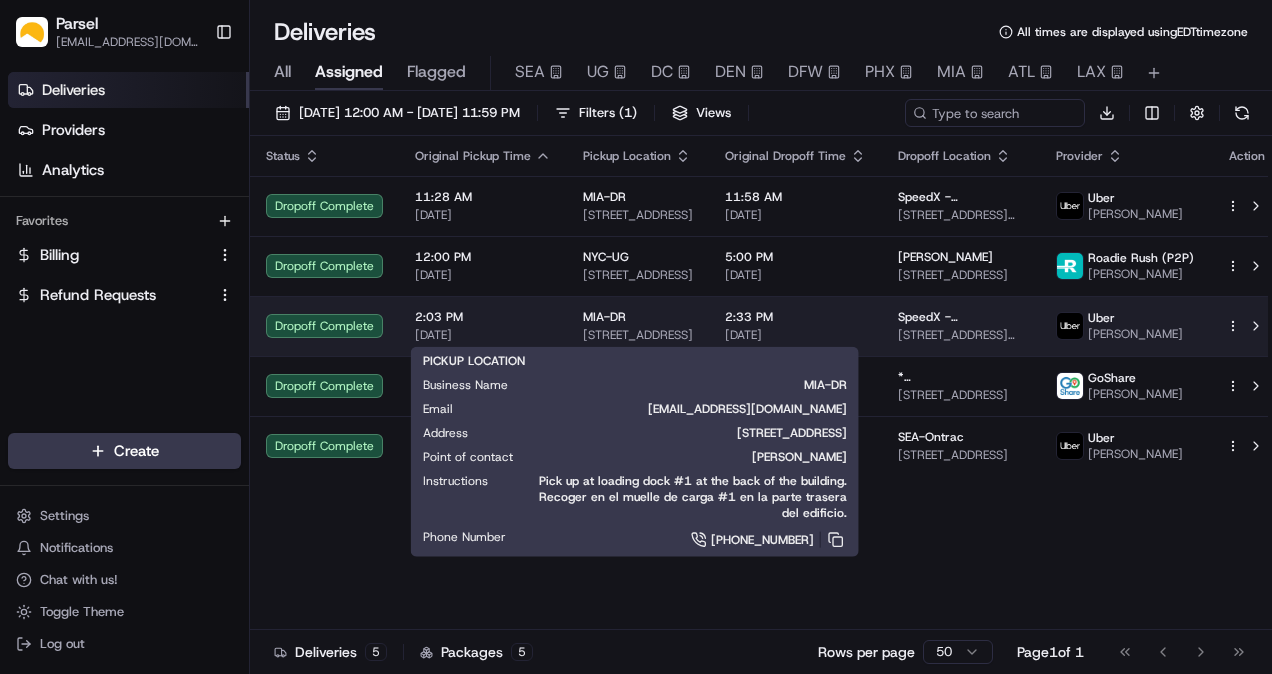 click on "[STREET_ADDRESS]" at bounding box center [638, 335] 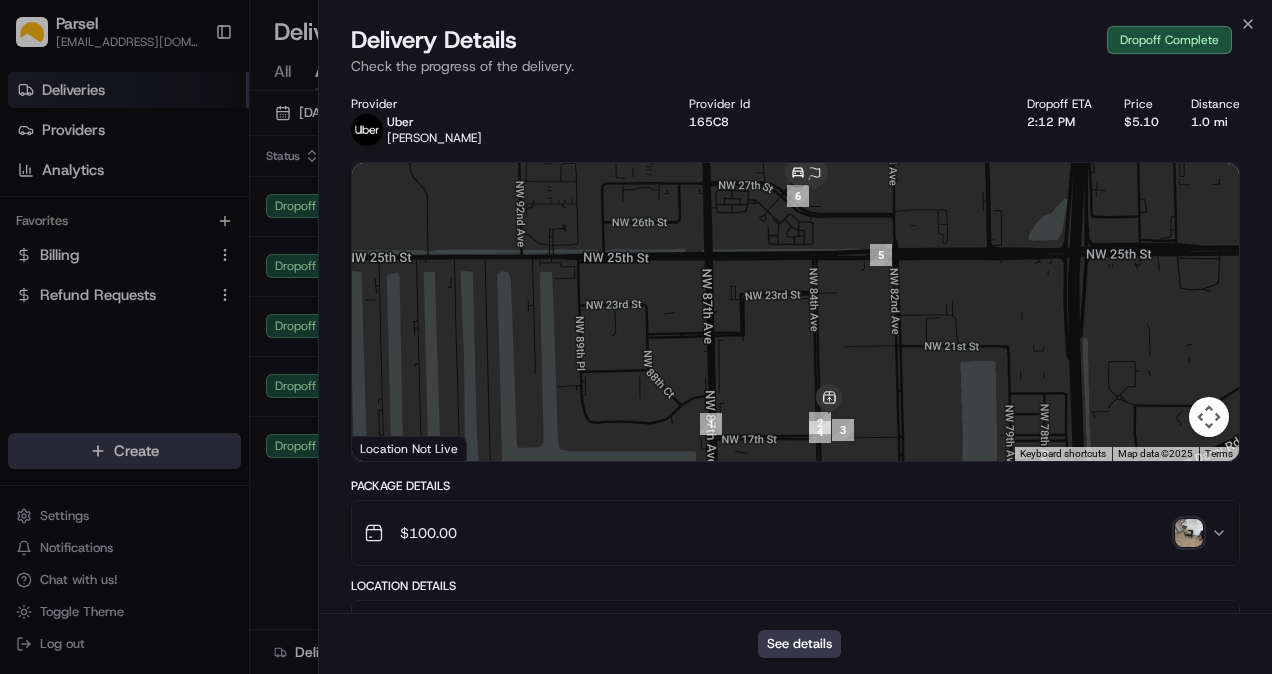 click at bounding box center (1189, 533) 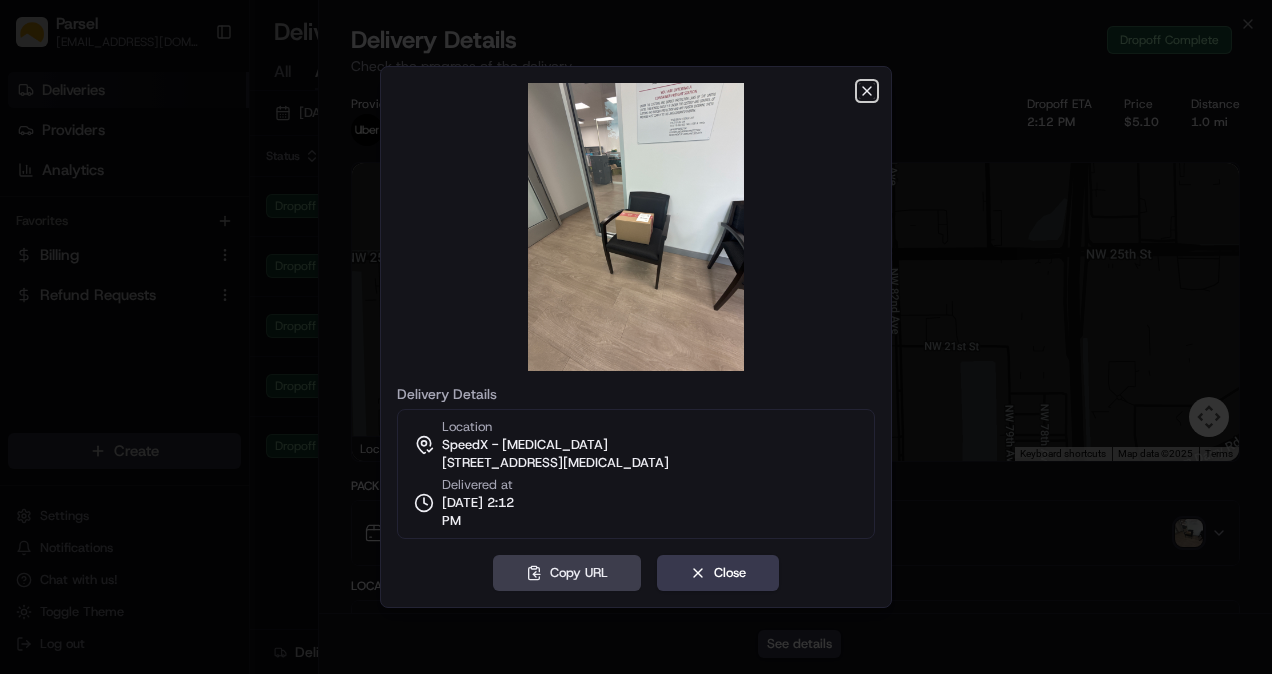 click 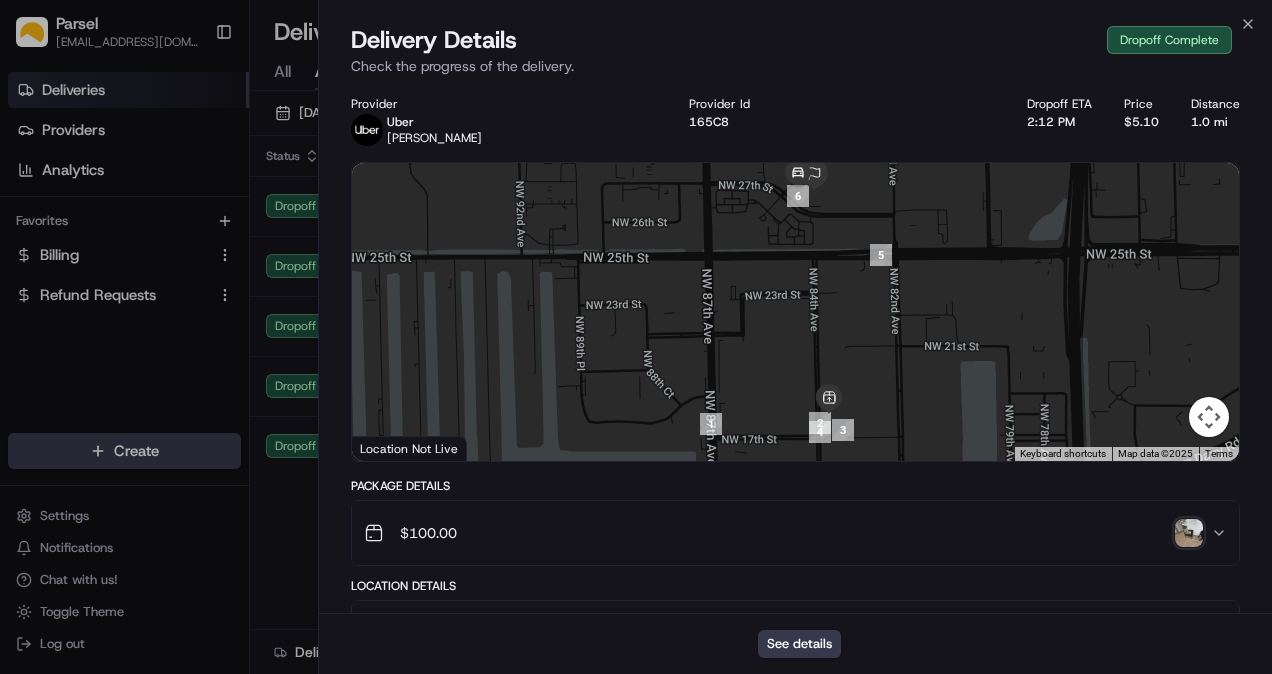 scroll, scrollTop: 166, scrollLeft: 0, axis: vertical 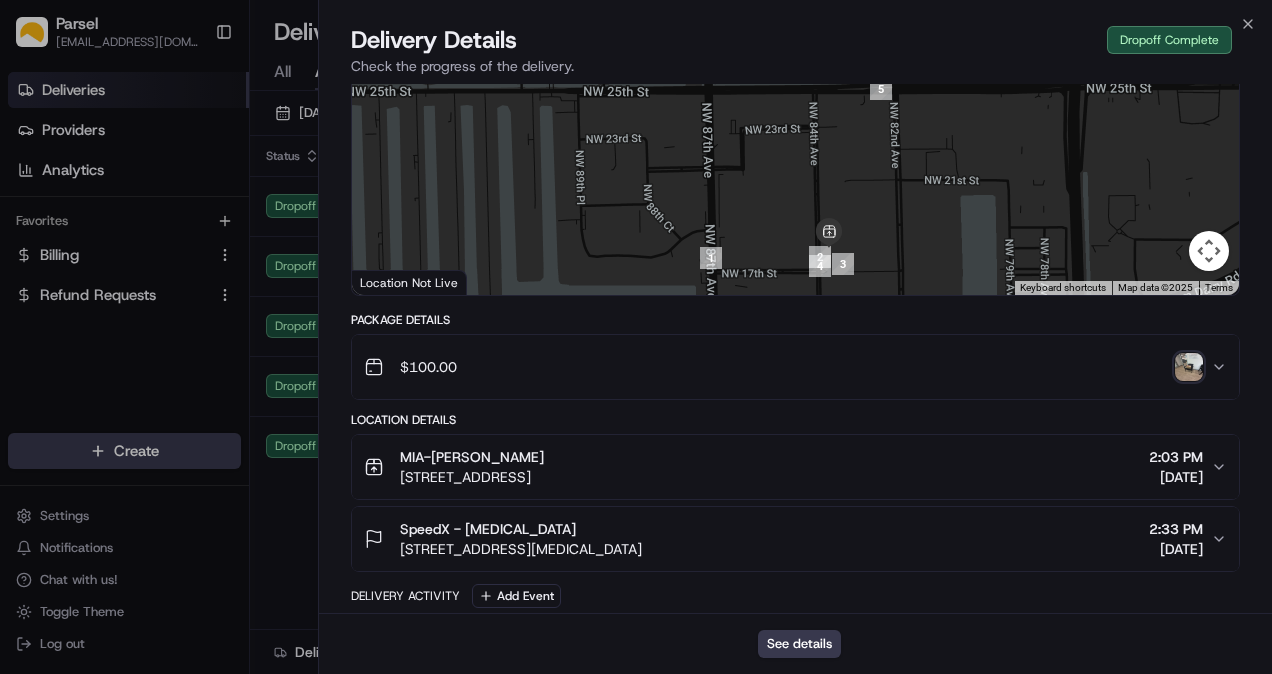 click at bounding box center [1189, 367] 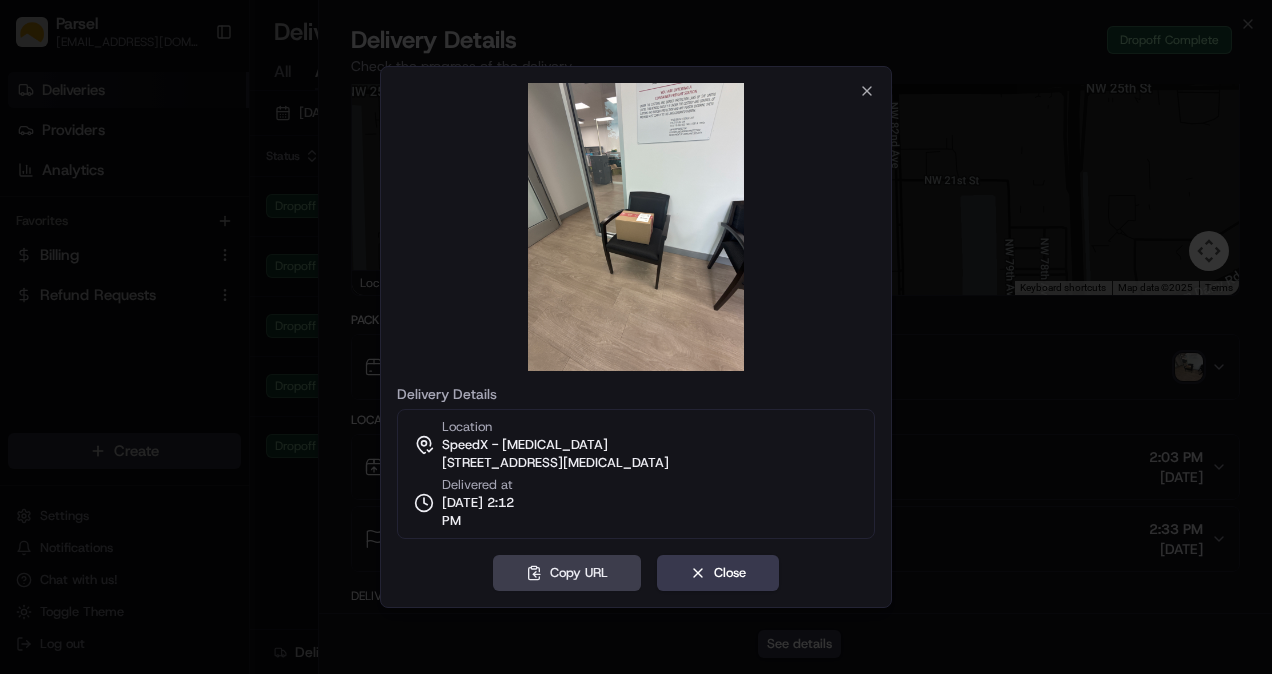 click on "Delivery Details Location SpeedX - [MEDICAL_DATA] [STREET_ADDRESS][MEDICAL_DATA] Delivered at [DATE] 2:12 PM Copy URL Close Close" at bounding box center [636, 337] 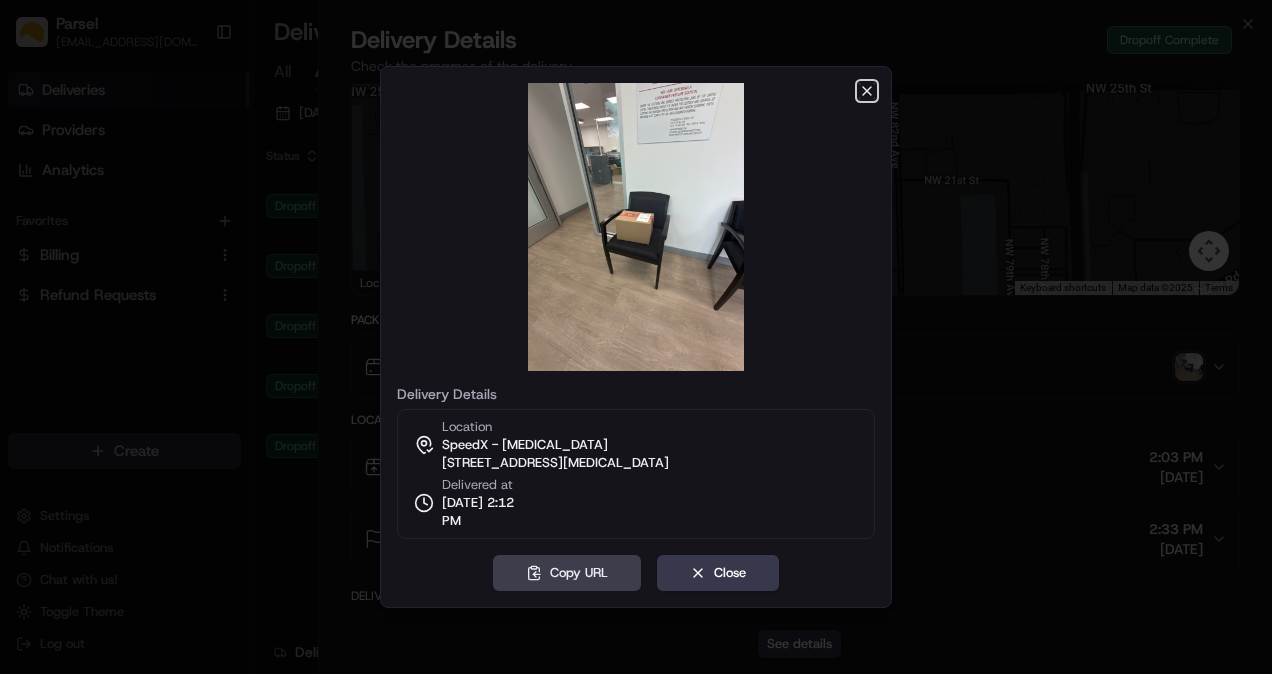 click 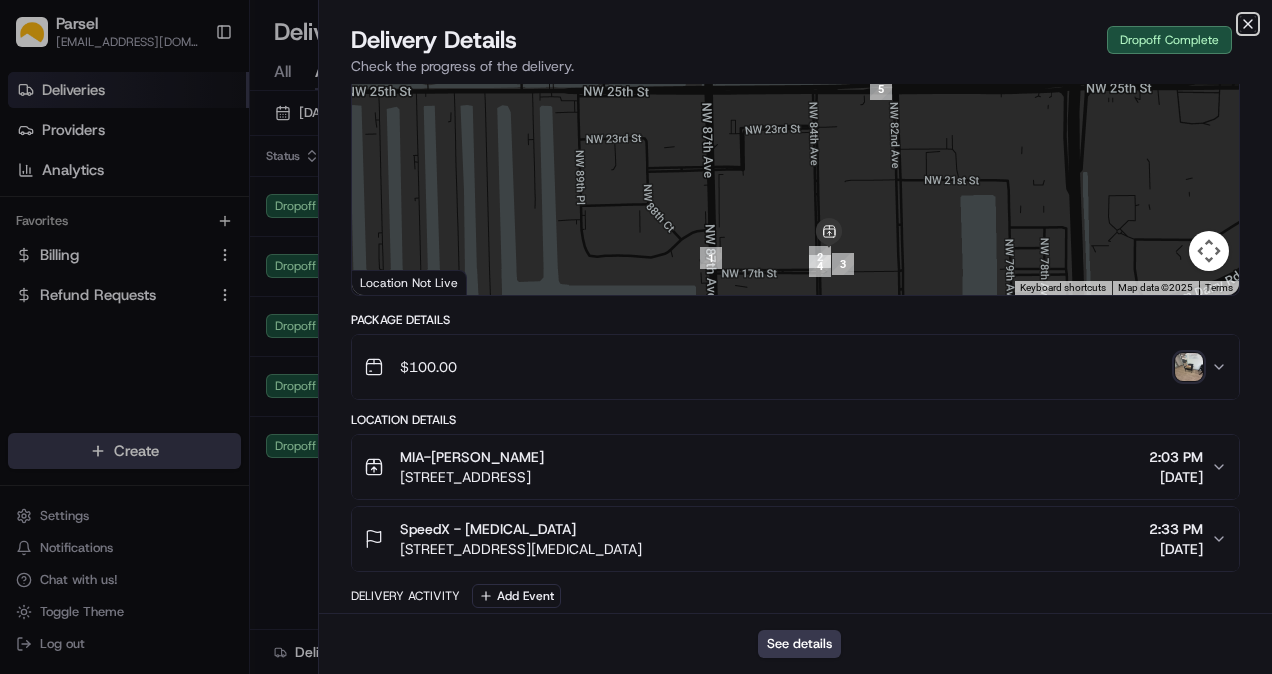click 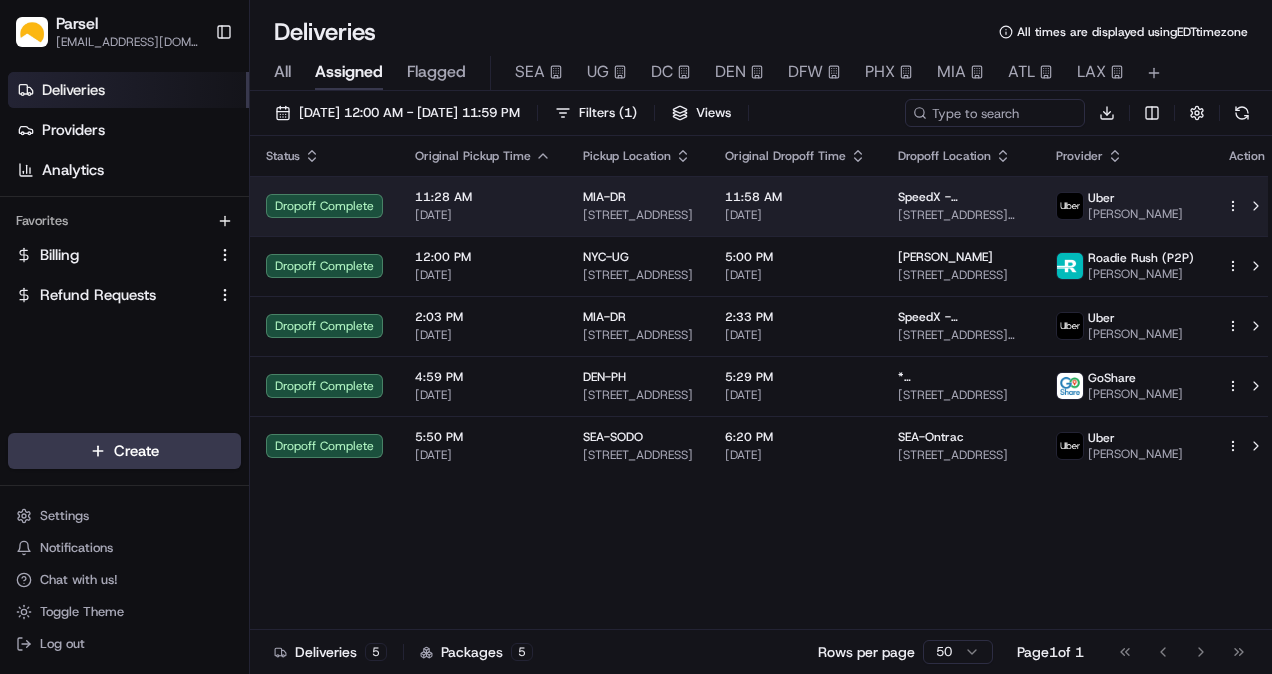 click on "11:58 AM" at bounding box center (795, 197) 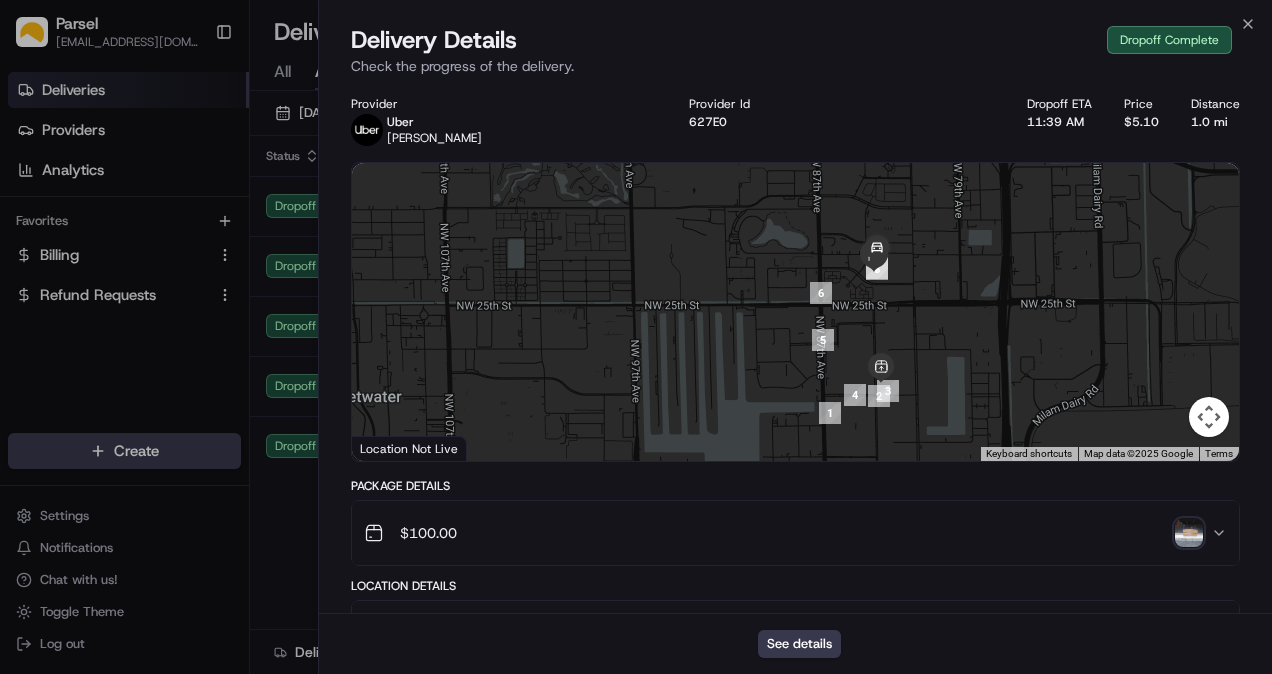 click on "Close Delivery Details Dropoff Complete Check the progress of the delivery. Provider [PERSON_NAME] Provider Id 627E0 Dropoff ETA 11:39 AM Price $5.10 Distance 1.0 mi To navigate the map with touch gestures double-tap and hold your finger on the map, then drag the map. ← Move left → Move right ↑ Move up ↓ Move down + Zoom in - Zoom out Home Jump left by 75% End Jump right by 75% Page Up Jump up by 75% Page Down Jump down by 75% 1 2 3 4 5 6 7 8 Keyboard shortcuts Map Data Map data ©2025 Google Map data ©2025 Google 500 m  Click to toggle between metric and imperial units Terms Report a map error Location Not Live Package Details $ 100.00 Location Details MIA-[PERSON_NAME] [STREET_ADDRESS] 11:28 AM [DATE] SpeedX - [MEDICAL_DATA] [STREET_ADDRESS][MEDICAL_DATA] 11:58 AM [DATE] Delivery Activity Add Event Created (Sent To Provider) Uber [DATE] 11:23 AM EDT Not Assigned Driver Uber [DATE] 11:23 AM EDT Assigned Driver Uber [DATE] 11:24 AM EDT Uber" at bounding box center [795, 337] 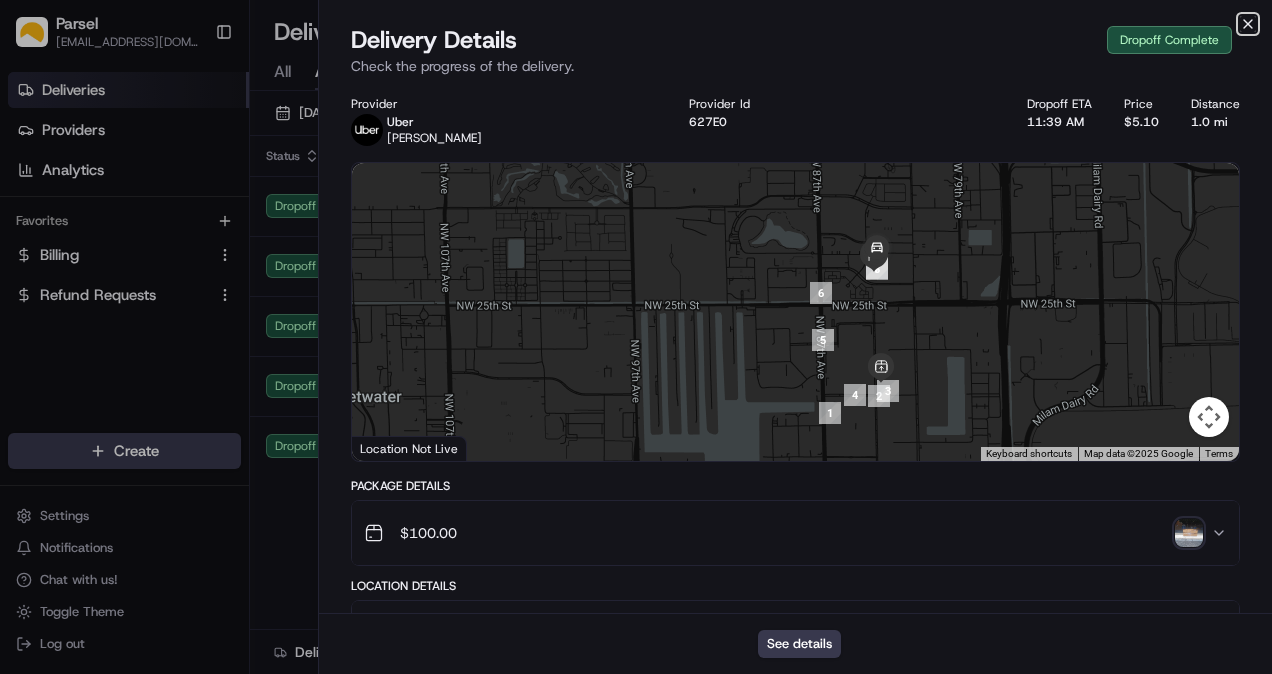 click 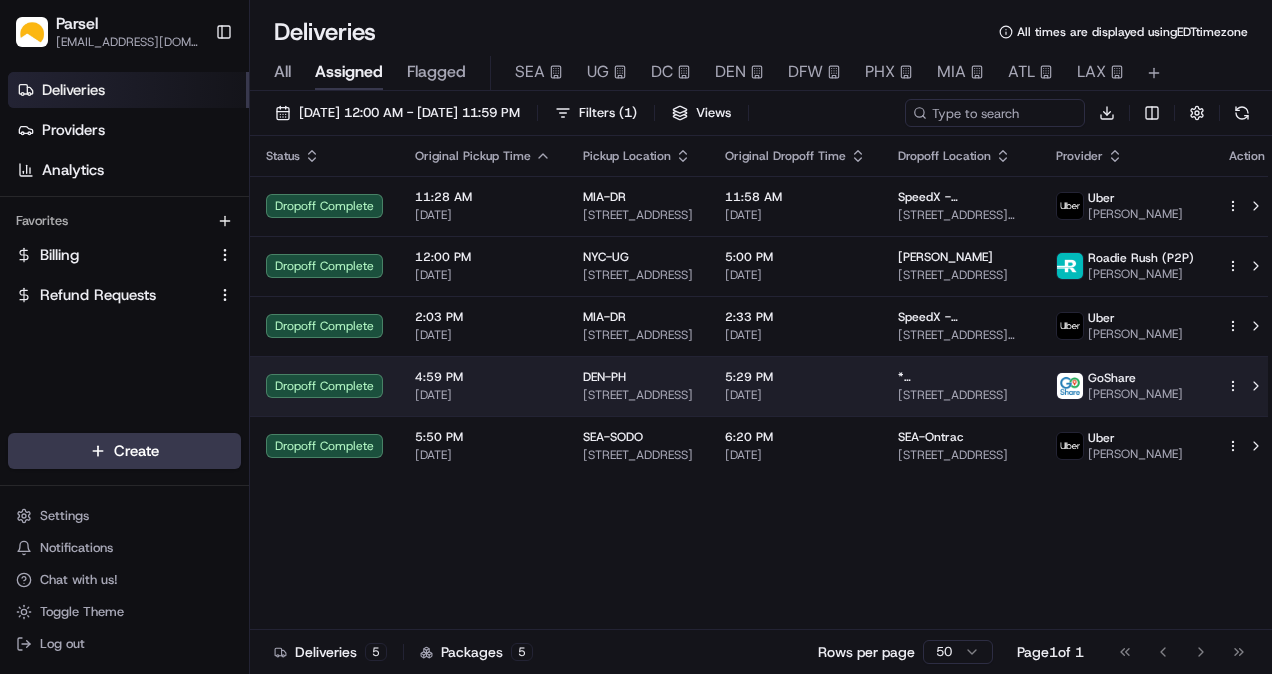 click on "DEN-PH [STREET_ADDRESS]" at bounding box center [638, 386] 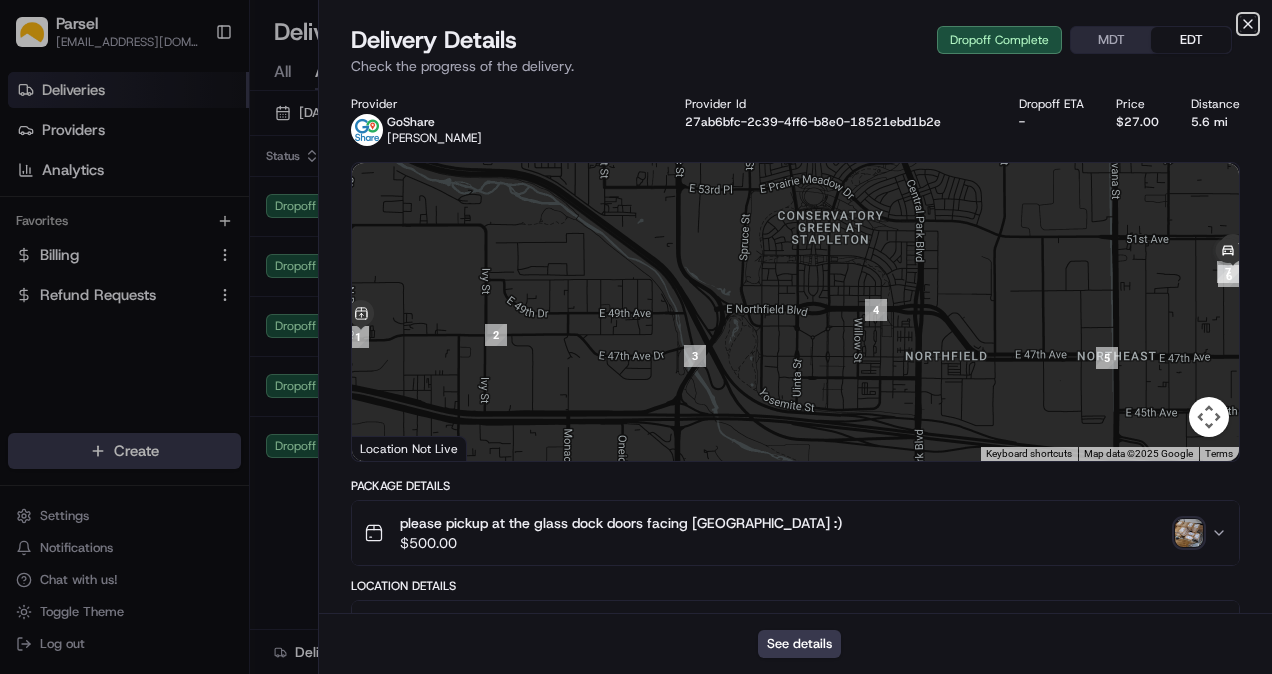 click 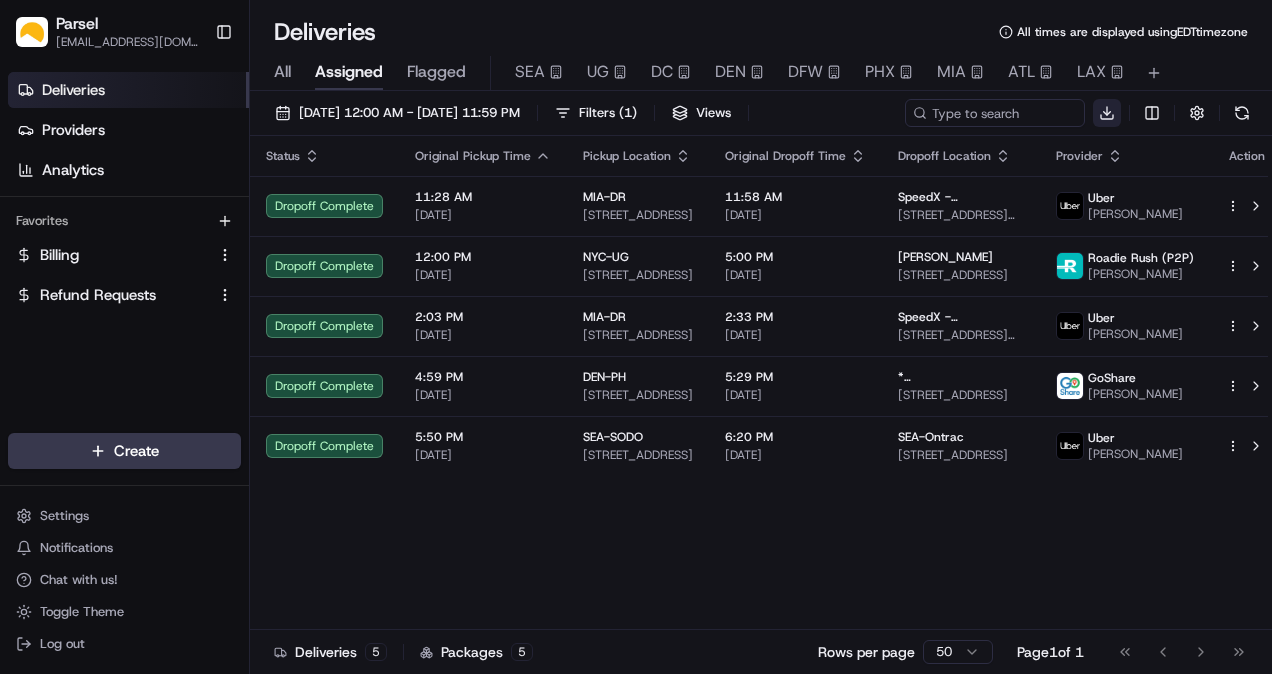 click on "Parsel [EMAIL_ADDRESS][PERSON_NAME][DOMAIN_NAME] Toggle Sidebar Deliveries Providers Analytics Favorites Billing Refund Requests Main Menu Members & Organization Organization Users Roles Preferences Customization Tracking Orchestration Automations Dispatch Strategy Locations Pickup Locations Dropoff Locations Billing Billing Refund Requests Integrations Notification Triggers Webhooks API Keys Request Logs Create Settings Notifications Chat with us! Toggle Theme Log out Deliveries All times are displayed using  EDT  timezone All Assigned Flagged SEA UG DC DEN DFW PHX MIA ATL LAX [DATE] 12:00 AM - [DATE] 11:59 PM Filters ( 1 ) Views Download Status Original Pickup Time Pickup Location Original Dropoff Time Dropoff Location Provider Action Dropoff Complete 11:28 AM [DATE] MIA-DR [STREET_ADDRESS] 11:58 AM [DATE] SpeedX - [MEDICAL_DATA] [STREET_ADDRESS][MEDICAL_DATA] [PERSON_NAME] Dropoff Complete 12:00 PM [DATE] [GEOGRAPHIC_DATA]-UG [STREET_ADDRESS], US MIA-DR" at bounding box center (636, 337) 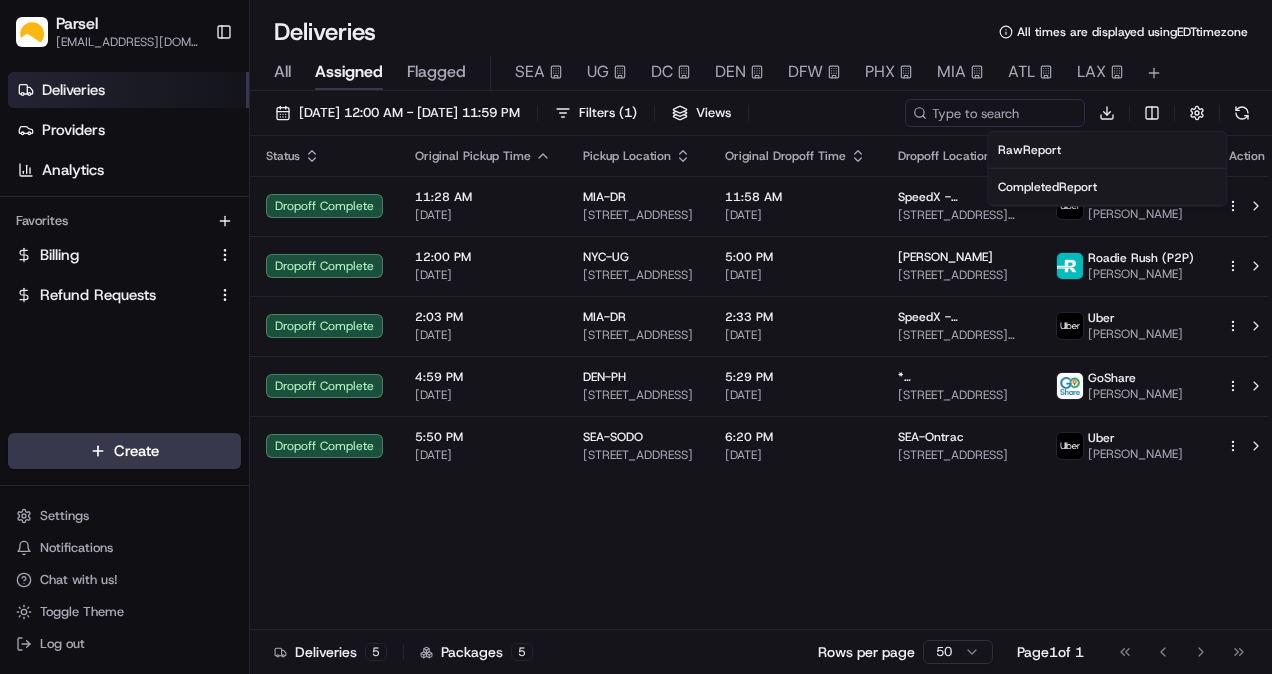 click on "Completed  Report" at bounding box center [1047, 187] 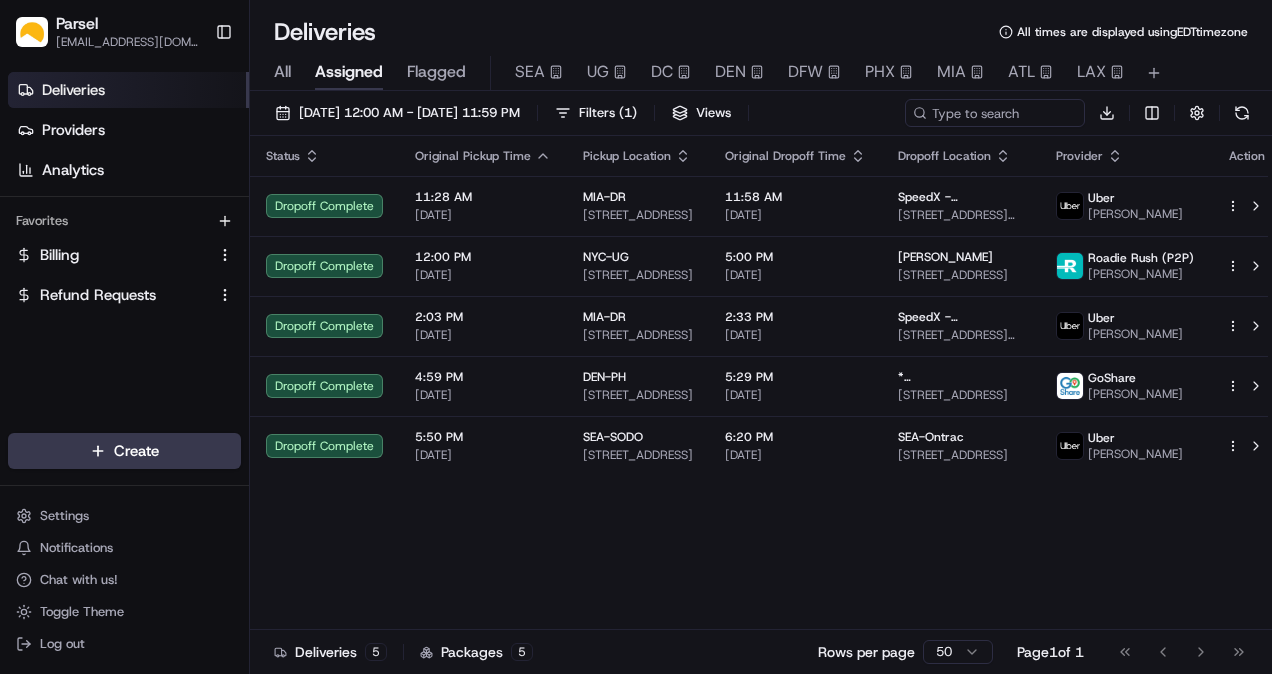 click on "Status Original Pickup Time Pickup Location Original Dropoff Time Dropoff Location Provider Action Dropoff Complete 11:28 AM [DATE] MIA-DR [STREET_ADDRESS] 11:58 AM [DATE] SpeedX - [MEDICAL_DATA] [STREET_ADDRESS][MEDICAL_DATA] Uber [PERSON_NAME] Dropoff Complete 12:00 PM [DATE] [GEOGRAPHIC_DATA]-UG [STREET_ADDRESS], [GEOGRAPHIC_DATA] 5:00 PM [DATE] [PERSON_NAME] [STREET_ADDRESS][GEOGRAPHIC_DATA] (P2P) [PERSON_NAME] Dropoff Complete 2:03 PM [DATE] MIA-DR [STREET_ADDRESS] 2:33 PM [DATE] SpeedX - [MEDICAL_DATA] [STREET_ADDRESS][MEDICAL_DATA] Uber [PERSON_NAME] Dropoff Complete 4:59 PM [DATE] [GEOGRAPHIC_DATA][STREET_ADDRESS][GEOGRAPHIC_DATA] 5:29 PM [DATE] *[GEOGRAPHIC_DATA]-OnTrac [STREET_ADDRESS] GoShare [PERSON_NAME] Dropoff Complete 5:50 PM [DATE] SEA-SODO [STREET_ADDRESS] 6:20 PM [DATE] SEA-Ontrac [STREET_ADDRESS] [PERSON_NAME]" at bounding box center (767, 383) 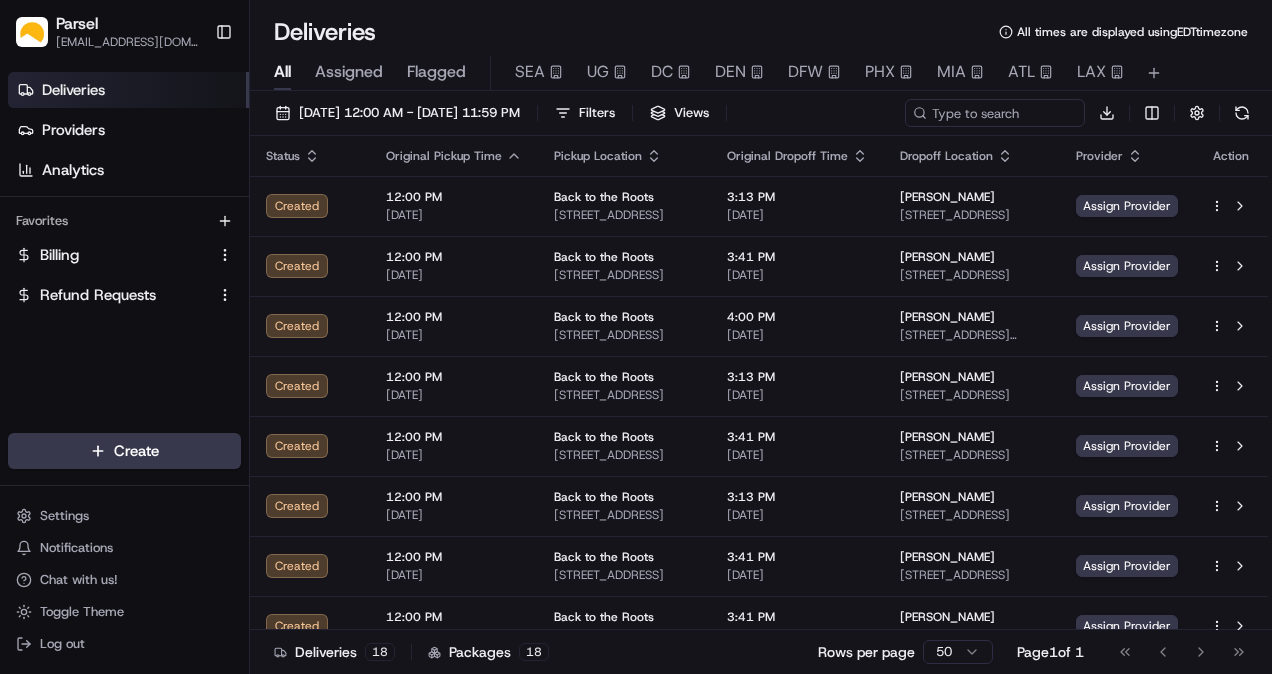scroll, scrollTop: 0, scrollLeft: 0, axis: both 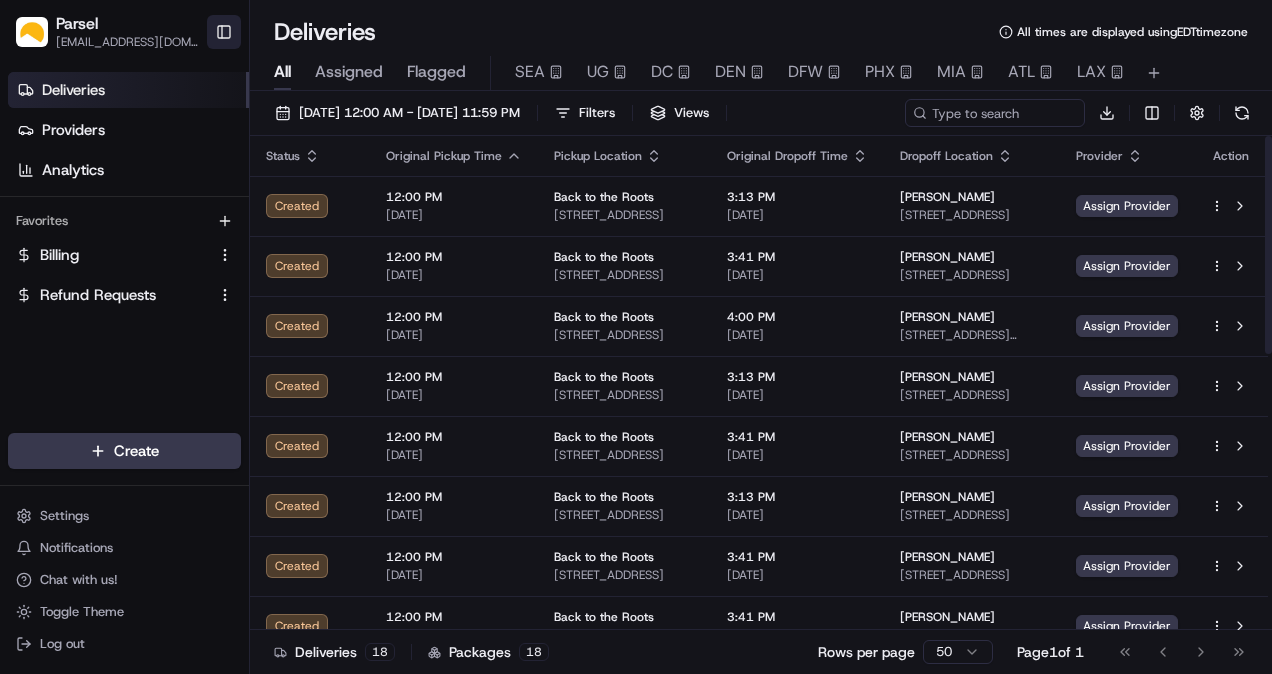 click on "Toggle Sidebar" at bounding box center [224, 32] 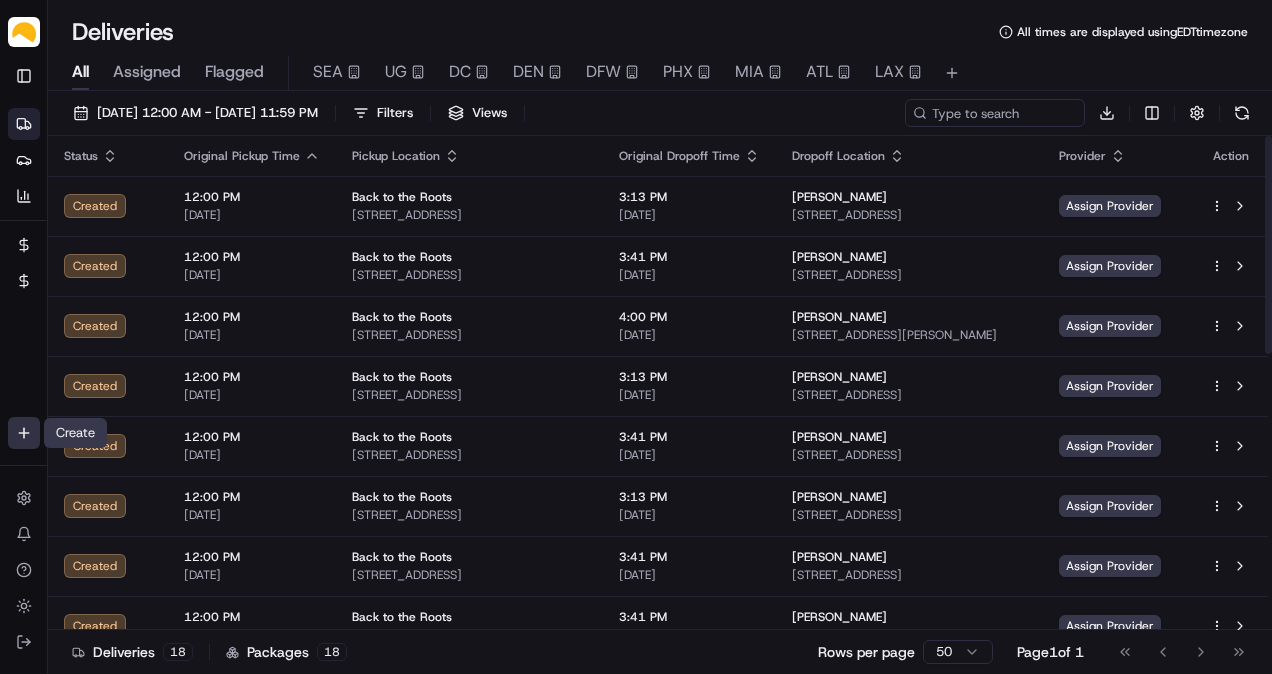click on "Parsel abdus.syed@getparsel.com Toggle Sidebar Deliveries Providers Analytics Favorites Billing Refund Requests Main Menu Members & Organization Organization Users Roles Preferences Customization Tracking Orchestration Automations Dispatch Strategy Locations Pickup Locations Dropoff Locations Billing Billing Refund Requests Integrations Notification Triggers Webhooks API Keys Request Logs Create Settings Notifications Chat with us! Toggle Theme Log out Deliveries All times are displayed using  EDT  timezone All Assigned Flagged SEA UG DC DEN DFW PHX MIA ATL LAX 07/17/2025 12:00 AM - 07/17/2025 11:59 PM Filters Views Download Status Original Pickup Time Pickup Location Original Dropoff Time Dropoff Location Provider Action Created 12:00 PM 07/17/2025 Back to the Roots 140 58th St Building B, Brooklyn, NY 11220, USA 3:13 PM 07/17/2025 ALINA TSUI 200 Bay 34th St, Brooklyn, NY 11214, USA Assign Provider Created 12:00 PM 07/17/2025 Back to the Roots 140 58th St Building B, Brooklyn, NY 11220, USA 1" at bounding box center (636, 337) 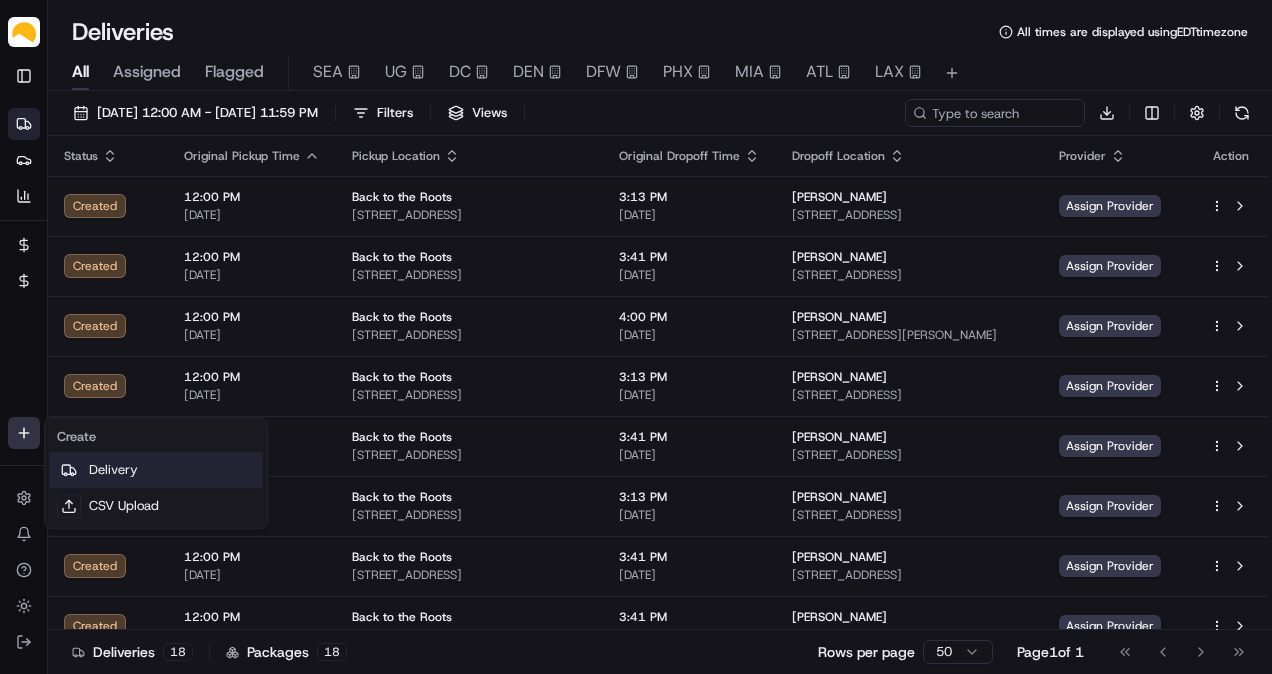 click on "Delivery" at bounding box center (156, 470) 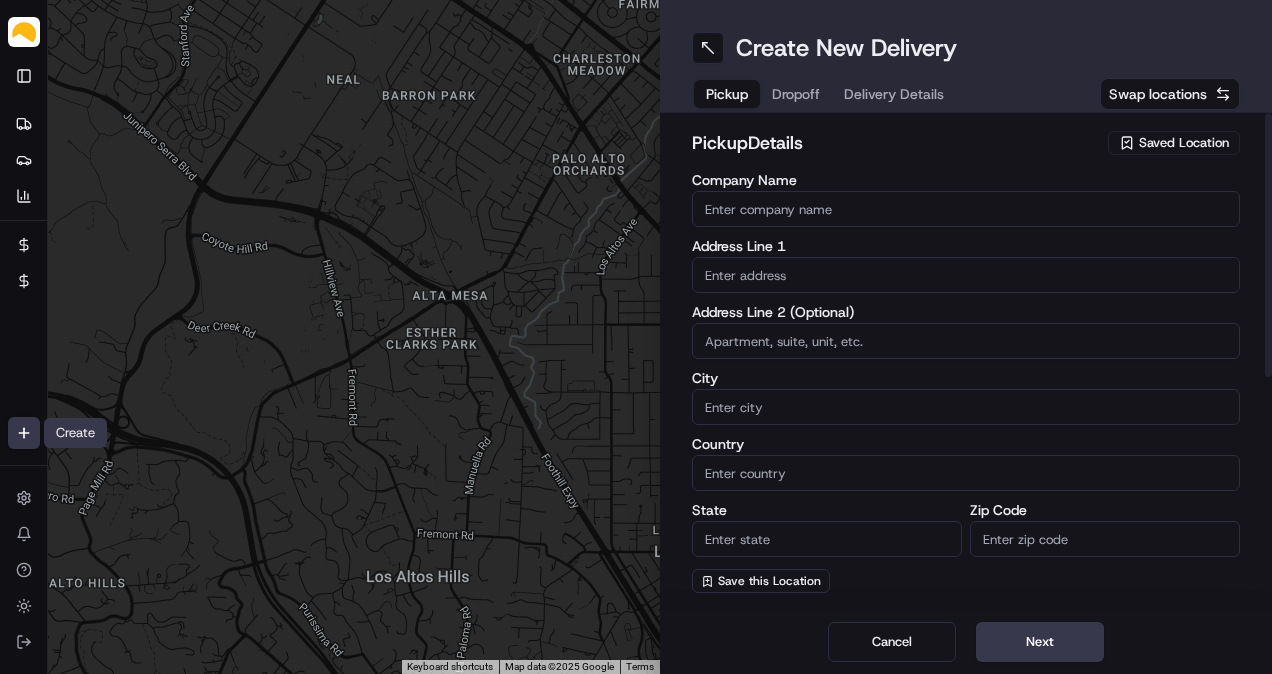 click on "Saved Location" at bounding box center [1184, 143] 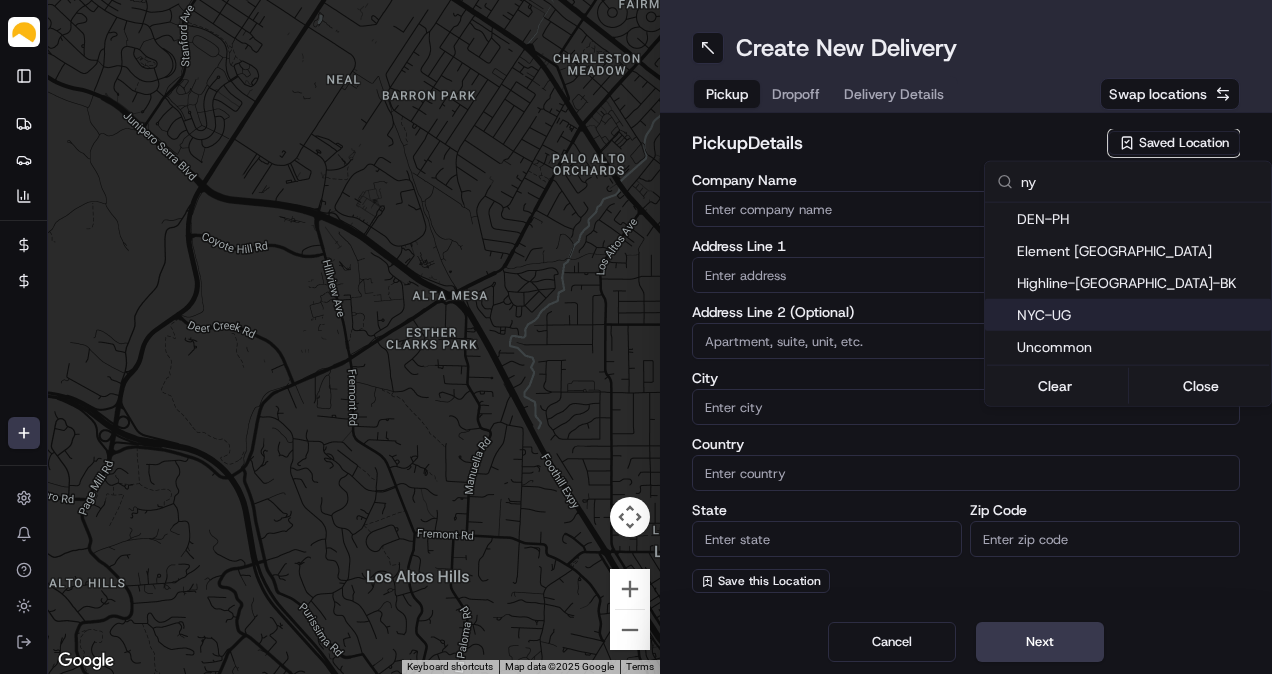 type on "ny" 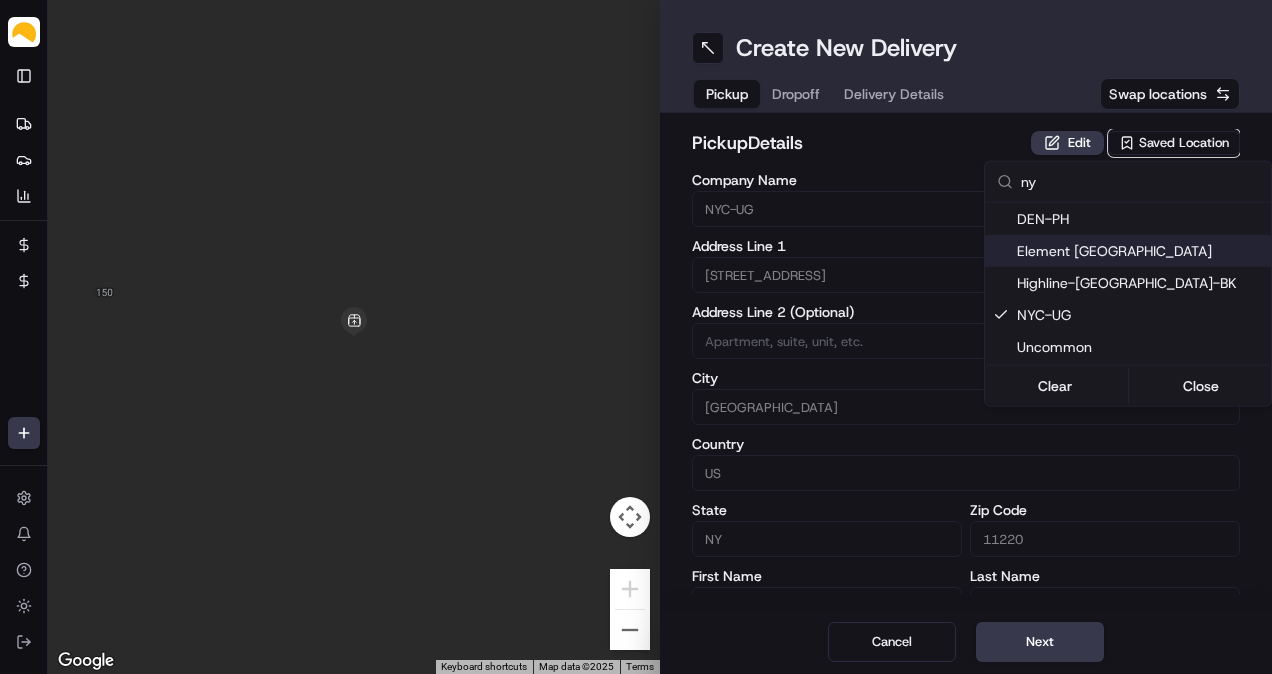 click on "Parsel abdus.syed@getparsel.com Toggle Sidebar Deliveries Providers Analytics Favorites Billing Refund Requests Main Menu Members & Organization Organization Users Roles Preferences Customization Tracking Orchestration Automations Dispatch Strategy Locations Pickup Locations Dropoff Locations Billing Billing Refund Requests Integrations Notification Triggers Webhooks API Keys Request Logs Create Settings Notifications Chat with us! Toggle Theme Log out To navigate the map with touch gestures double-tap and hold your finger on the map, then drag the map. ← Move left → Move right ↑ Move up ↓ Move down + Zoom in - Zoom out Home Jump left by 75% End Jump right by 75% Page Up Jump up by 75% Page Down Jump down by 75% Keyboard shortcuts Map Data Map data ©2025 Map data ©2025 2 m  Click to toggle between metric and imperial units Terms Report a map error Create New Delivery Pickup Dropoff Delivery Details Swap locations pickup  Details  Edit Saved Location Company Name NYC-UG City Brooklyn" at bounding box center [636, 337] 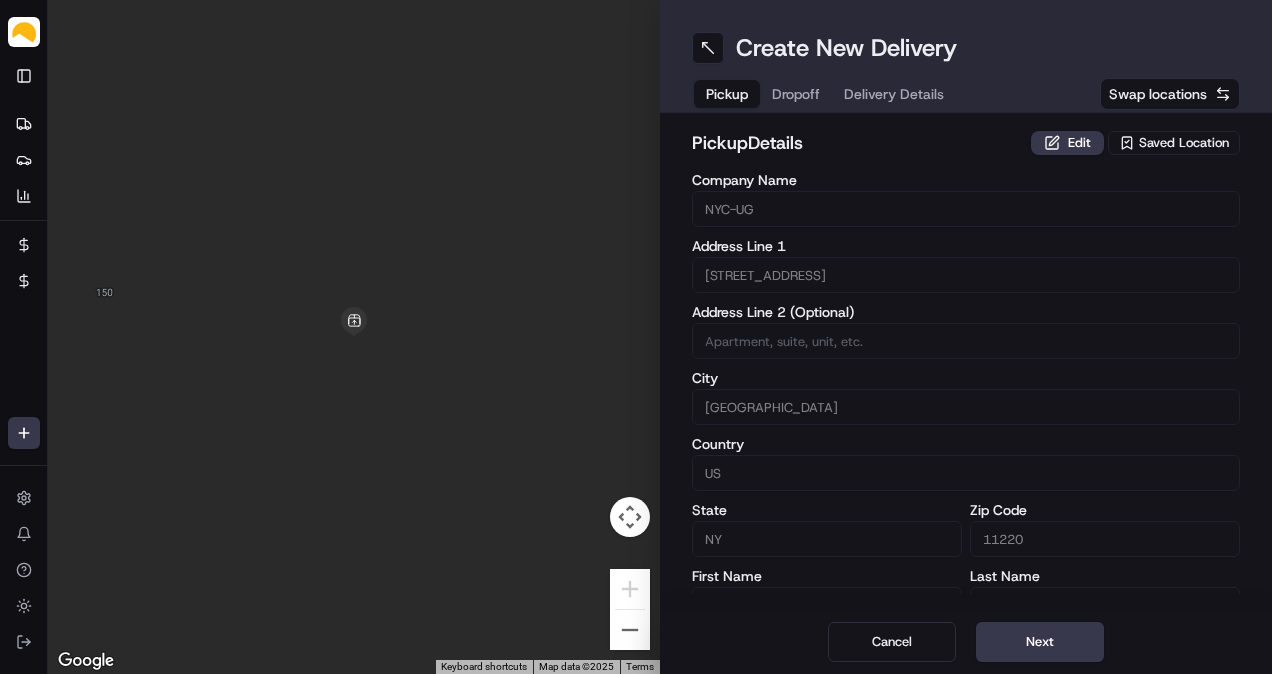 click on "Next" at bounding box center [1040, 642] 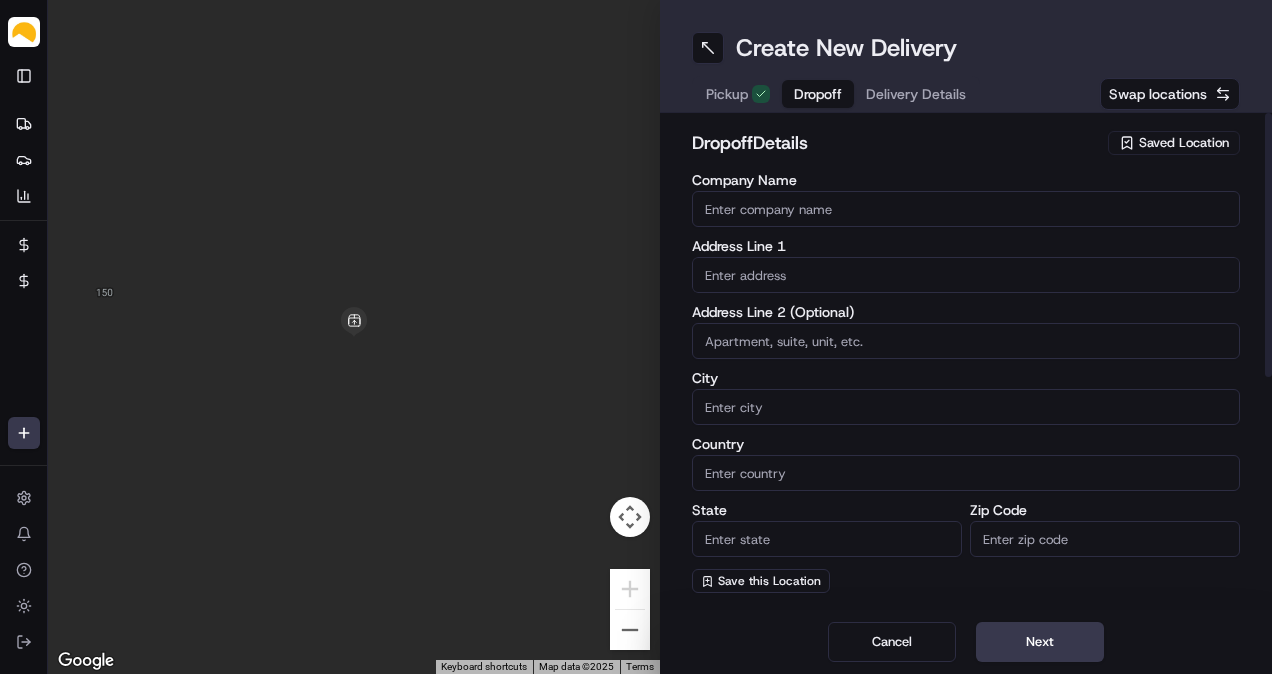 click on "Company Name" at bounding box center [966, 209] 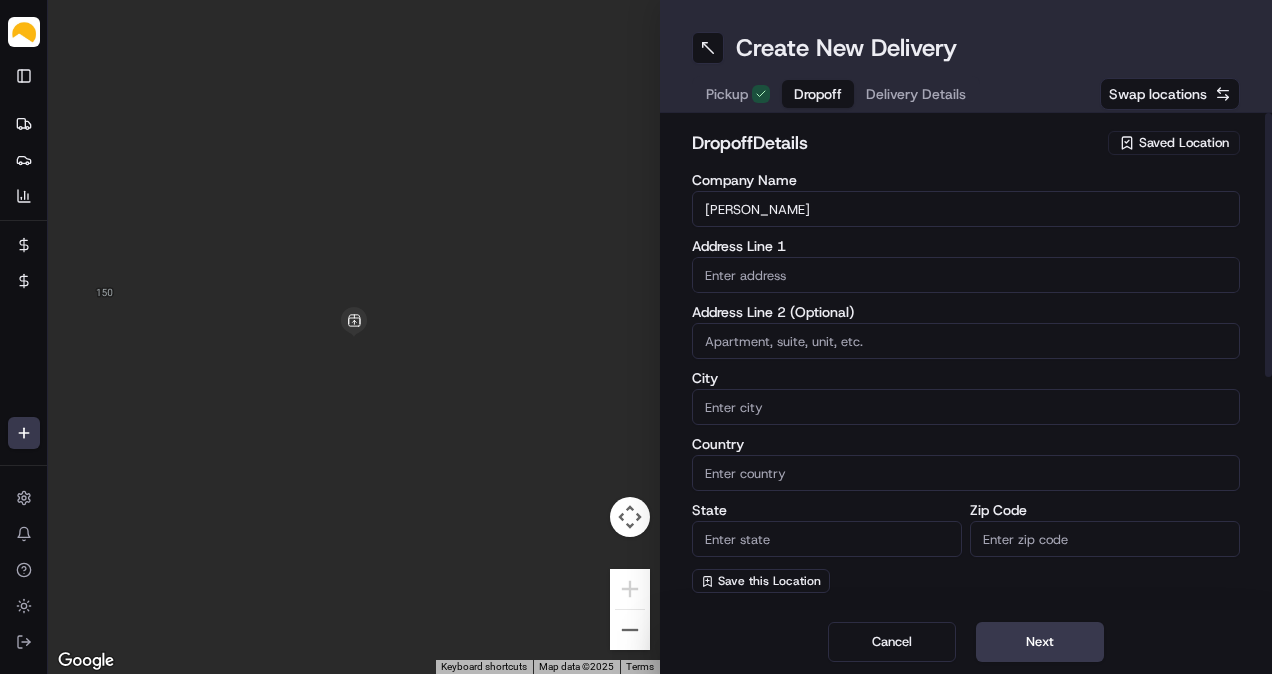 type on "Alina Tsui" 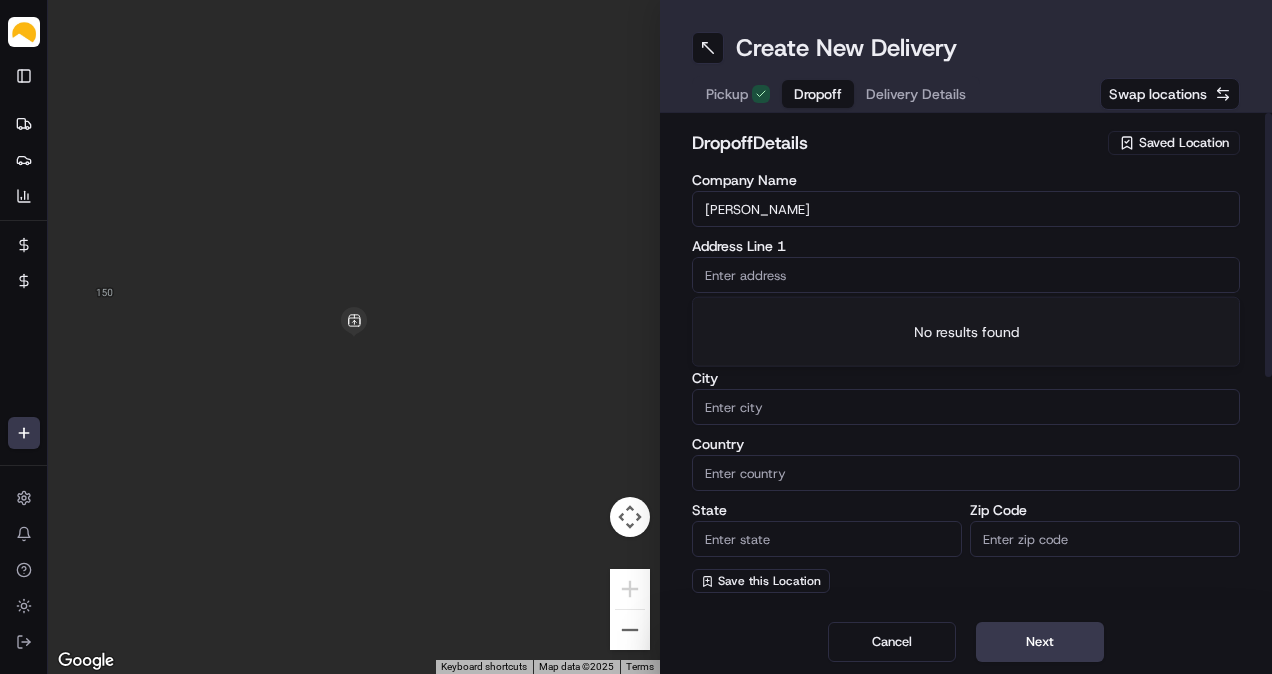 paste on "200 Bay 34th Street Brooklyn NY 11214" 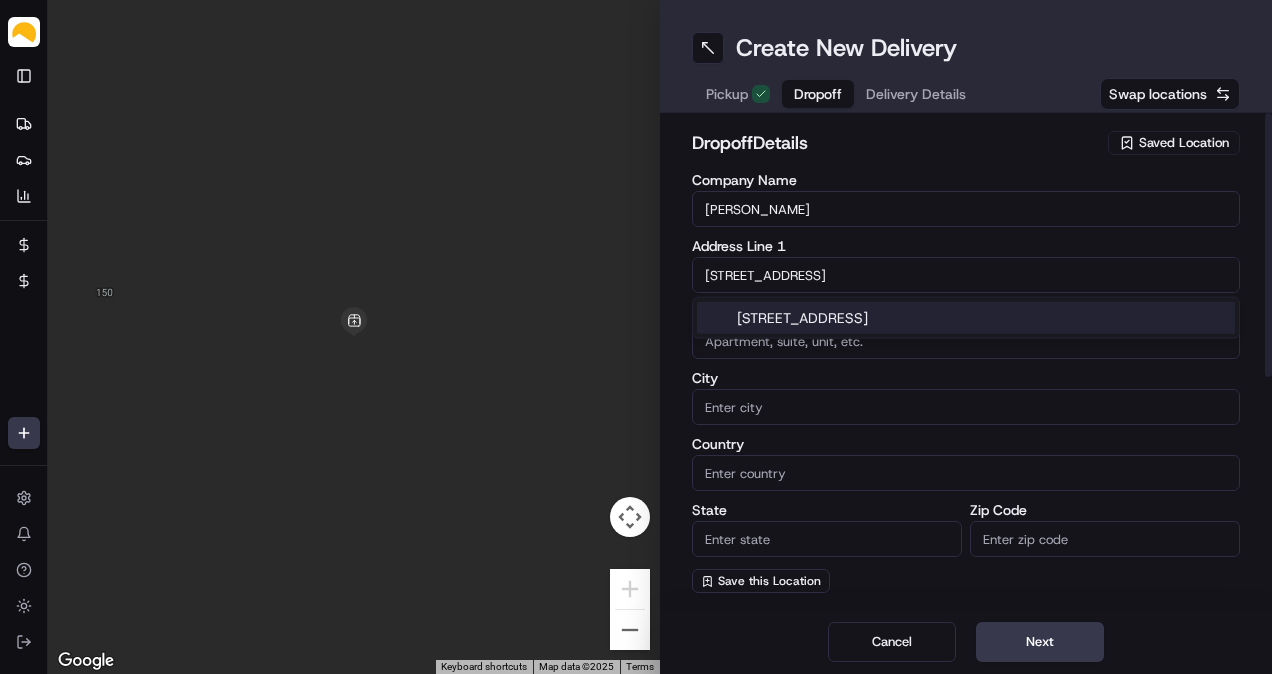 click on "200 Bay 34th Street, Brooklyn, NY 11214" at bounding box center [966, 318] 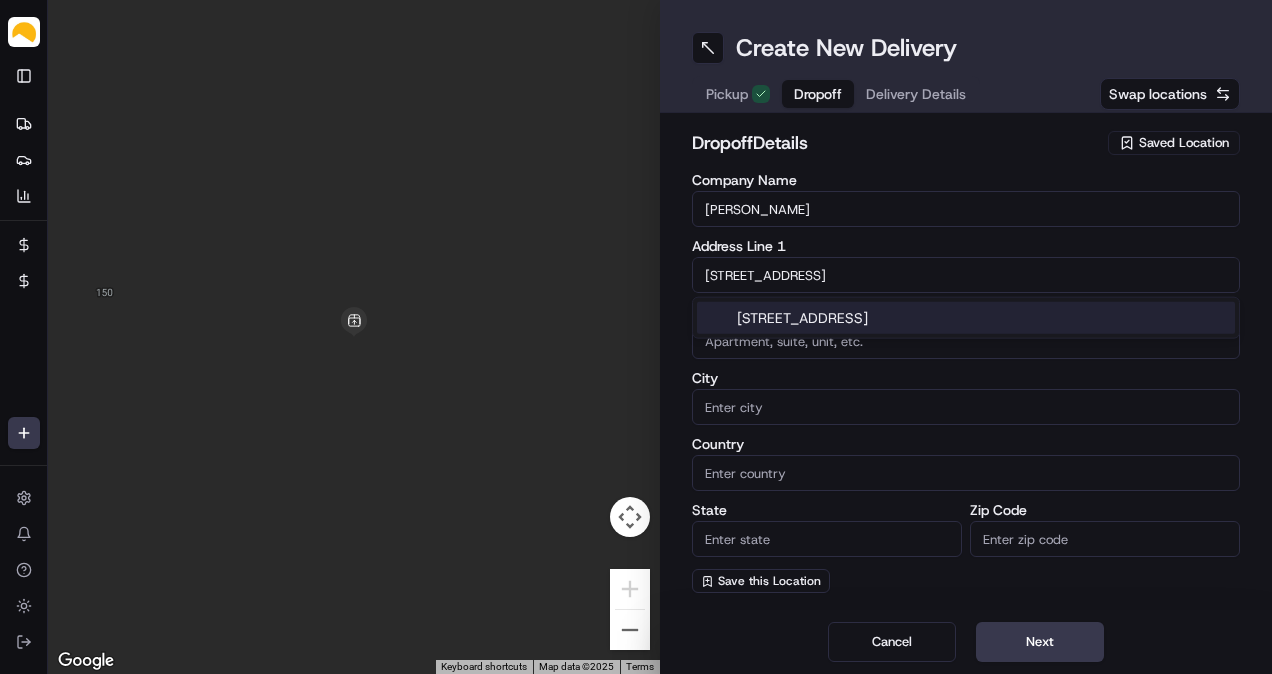 type on "200 Bay 34th St, Brooklyn, NY 11214, USA" 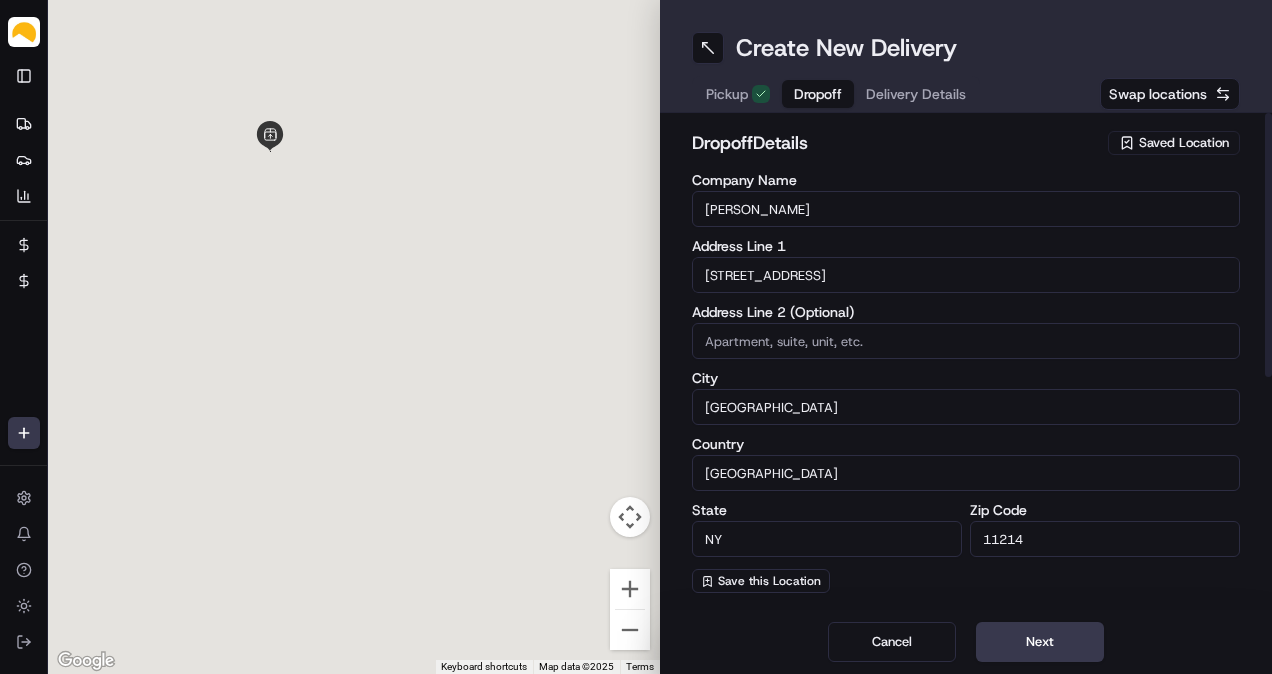 type on "200 Bay 34th Street" 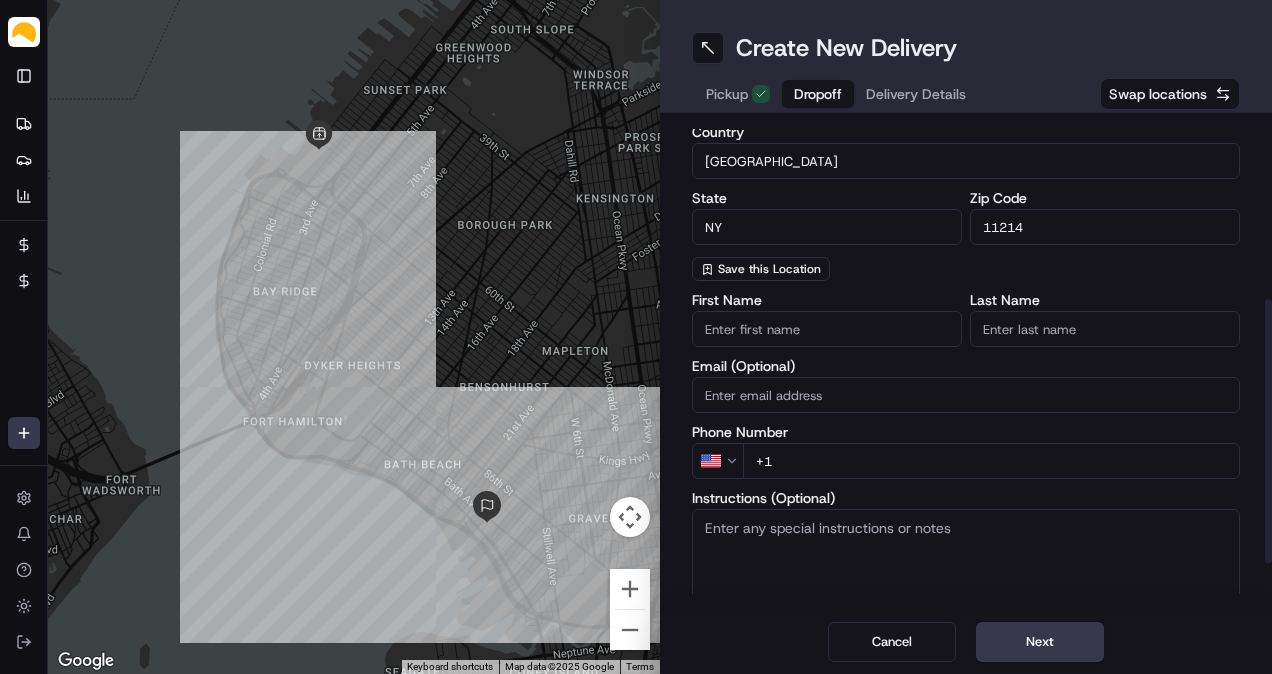 scroll, scrollTop: 333, scrollLeft: 0, axis: vertical 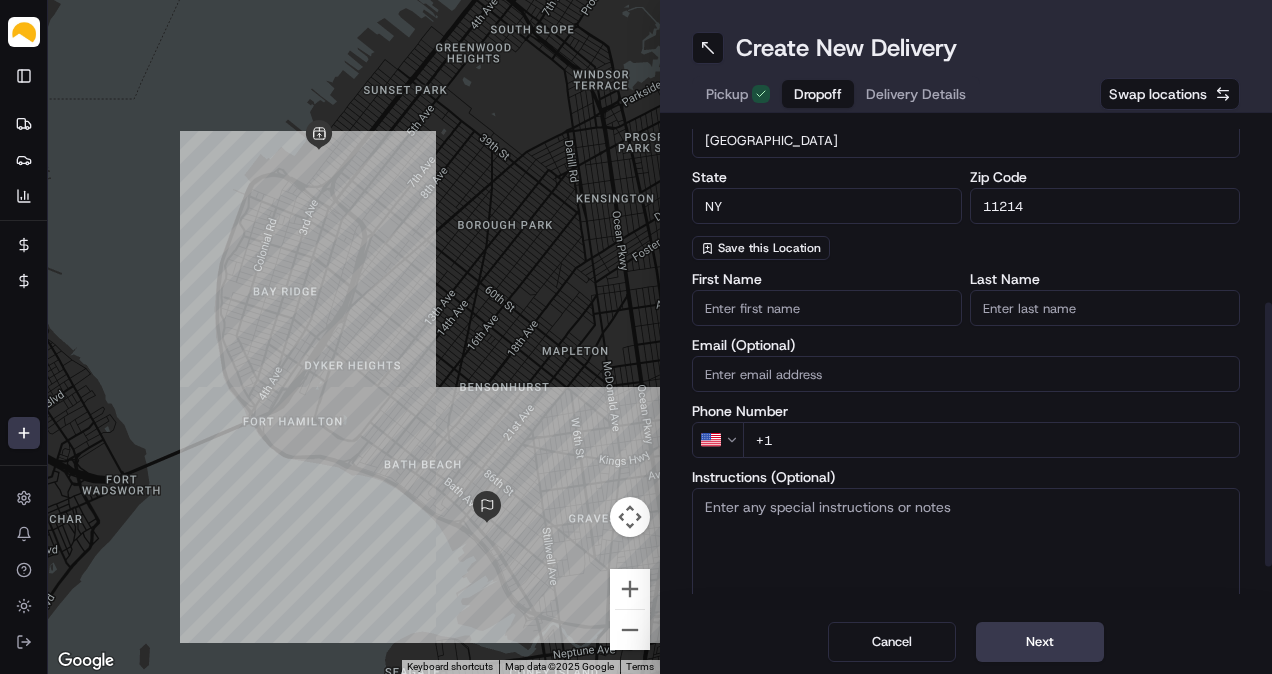 click on "+1" at bounding box center [991, 440] 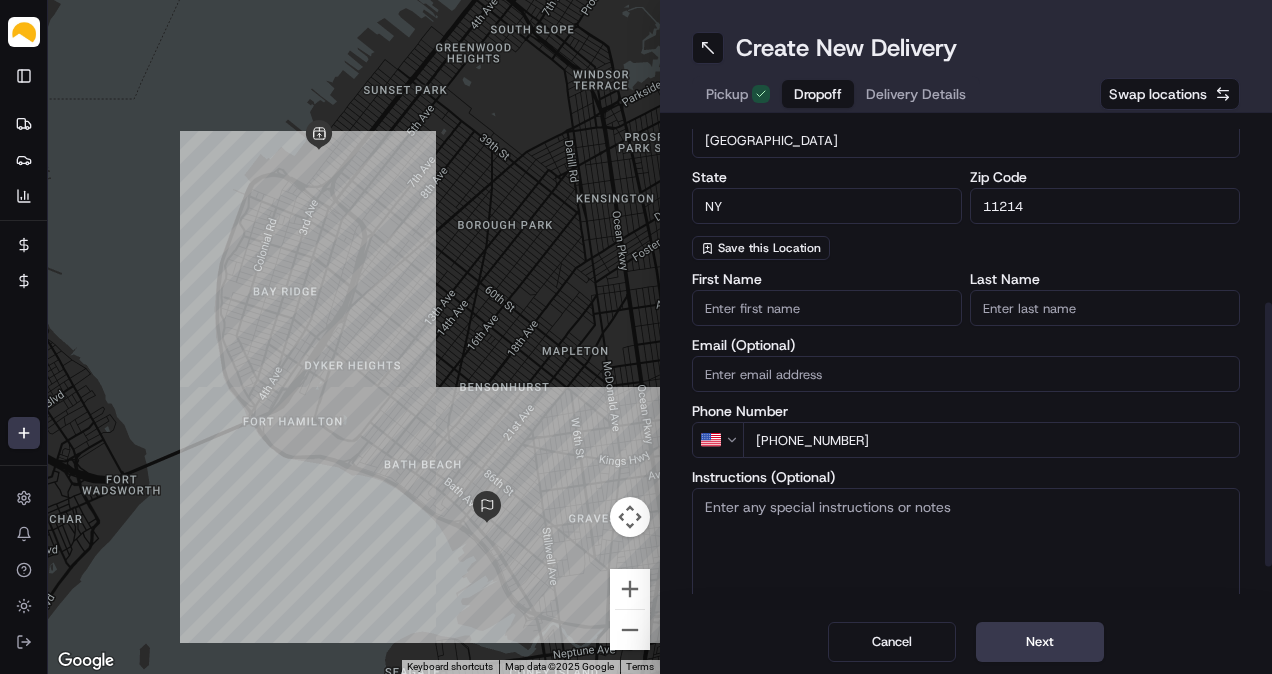 type on "+1 347 309 0052" 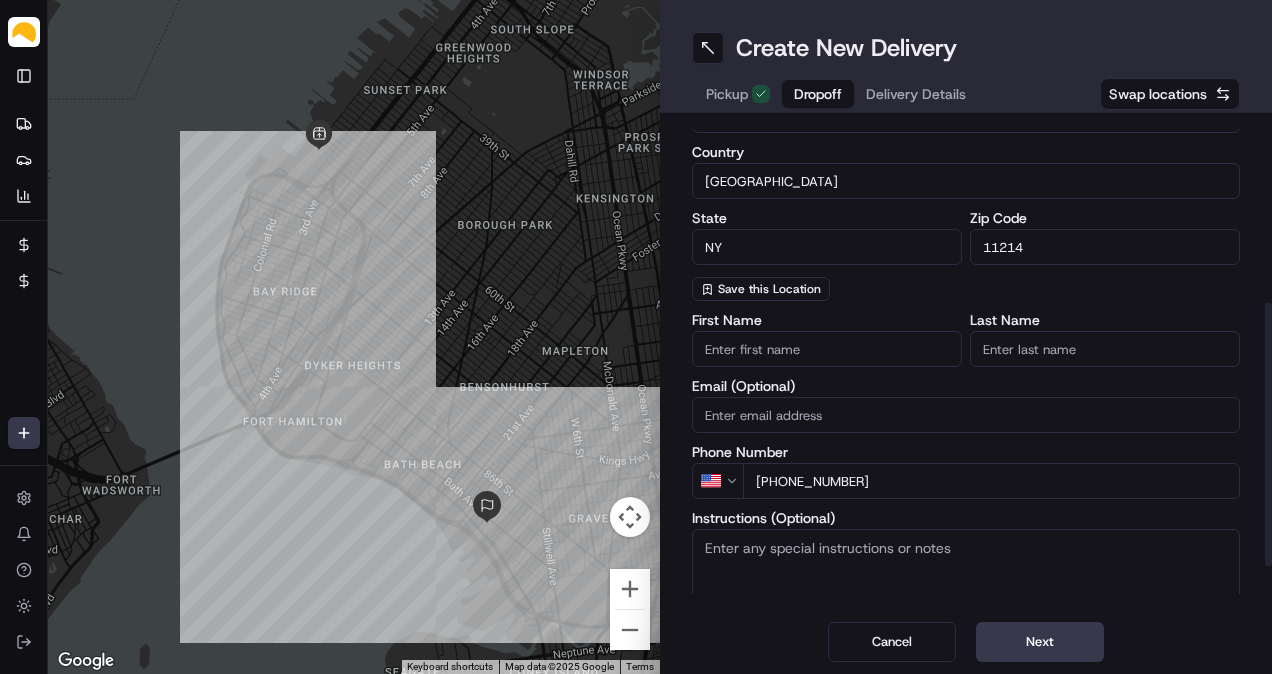 scroll, scrollTop: 333, scrollLeft: 0, axis: vertical 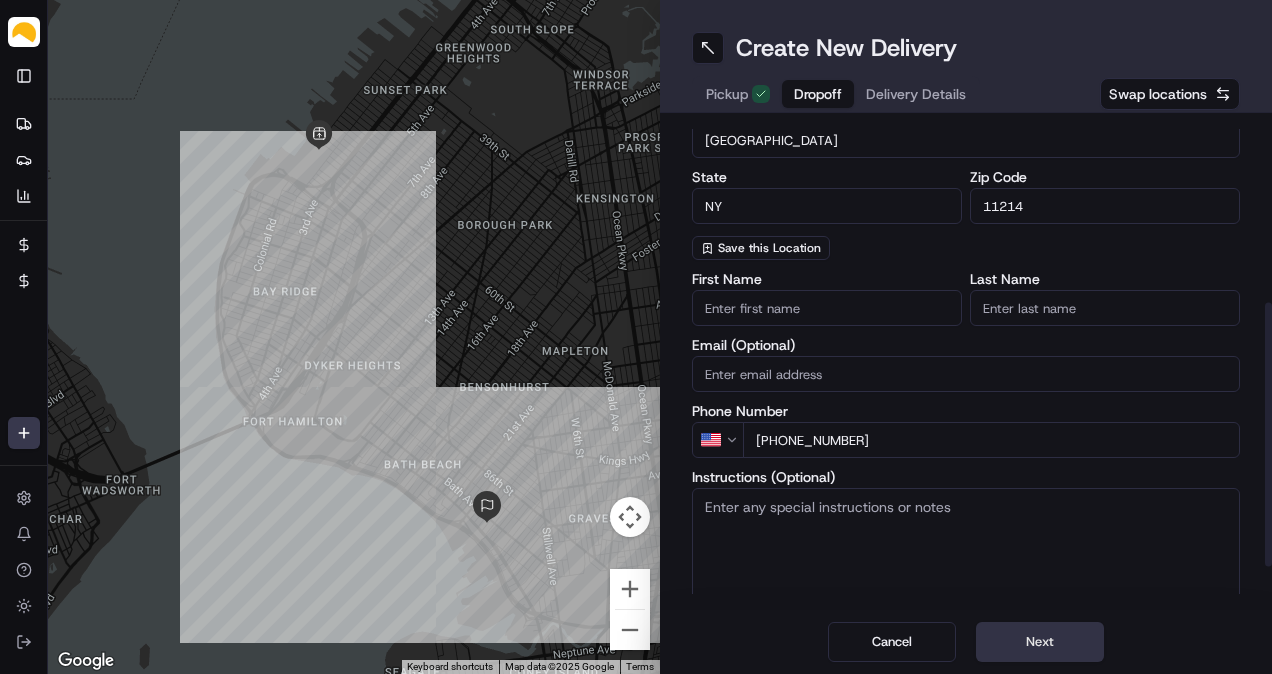 click on "Next" at bounding box center (1040, 642) 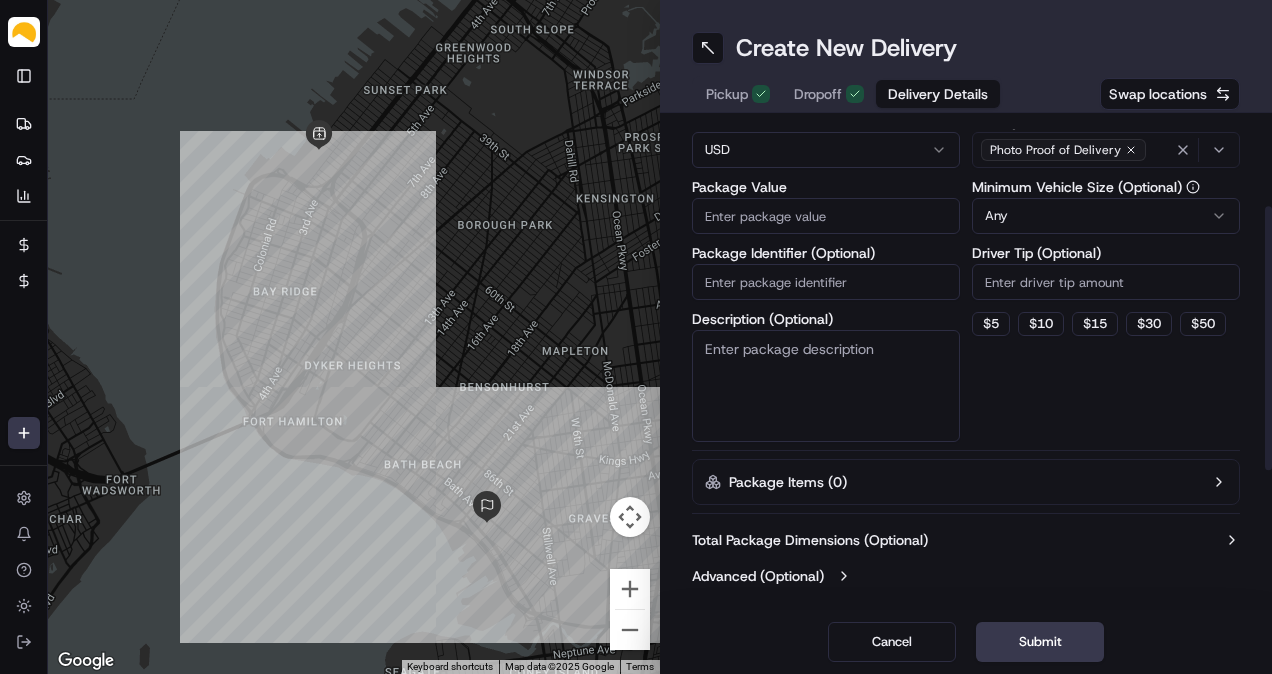 scroll, scrollTop: 164, scrollLeft: 0, axis: vertical 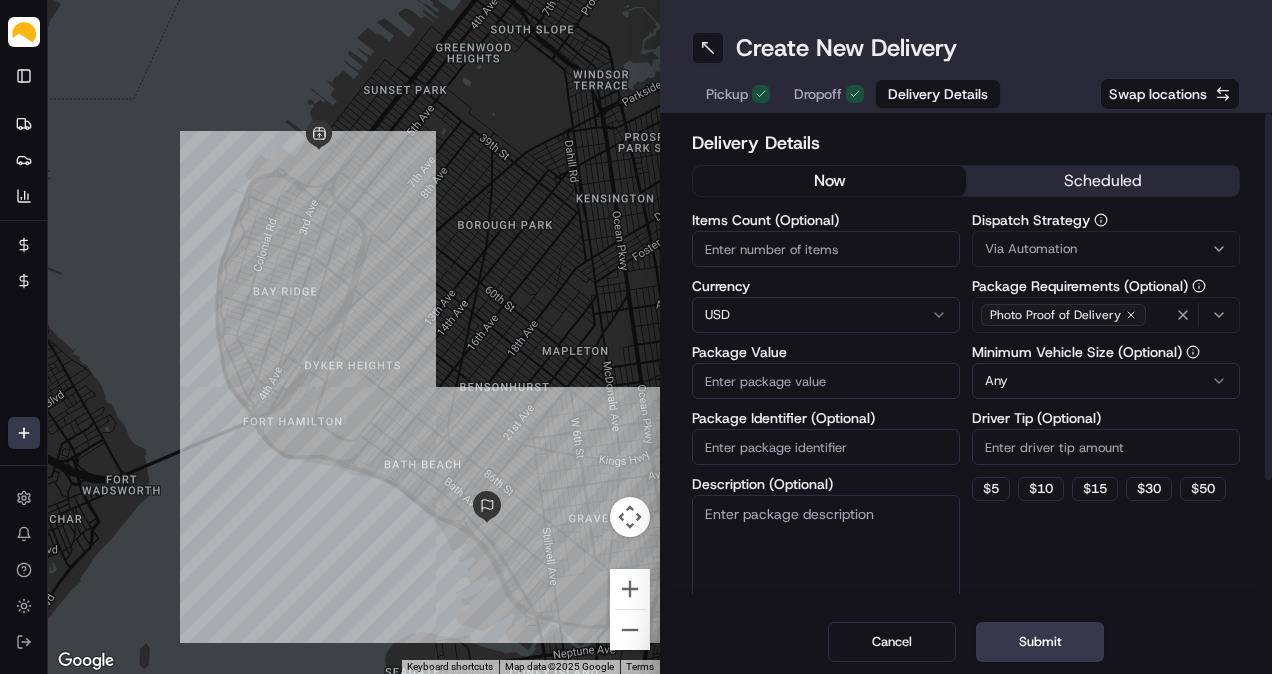 click on "scheduled" at bounding box center (1102, 181) 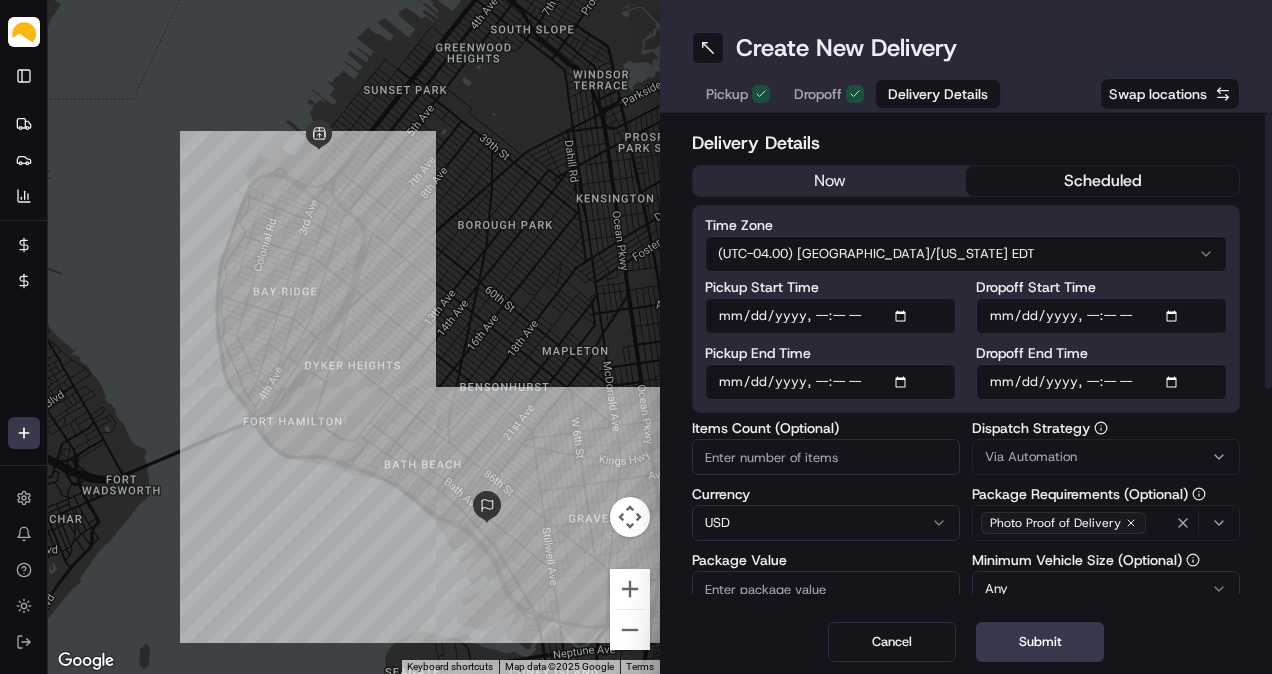 click on "Pickup Start Time" at bounding box center [830, 316] 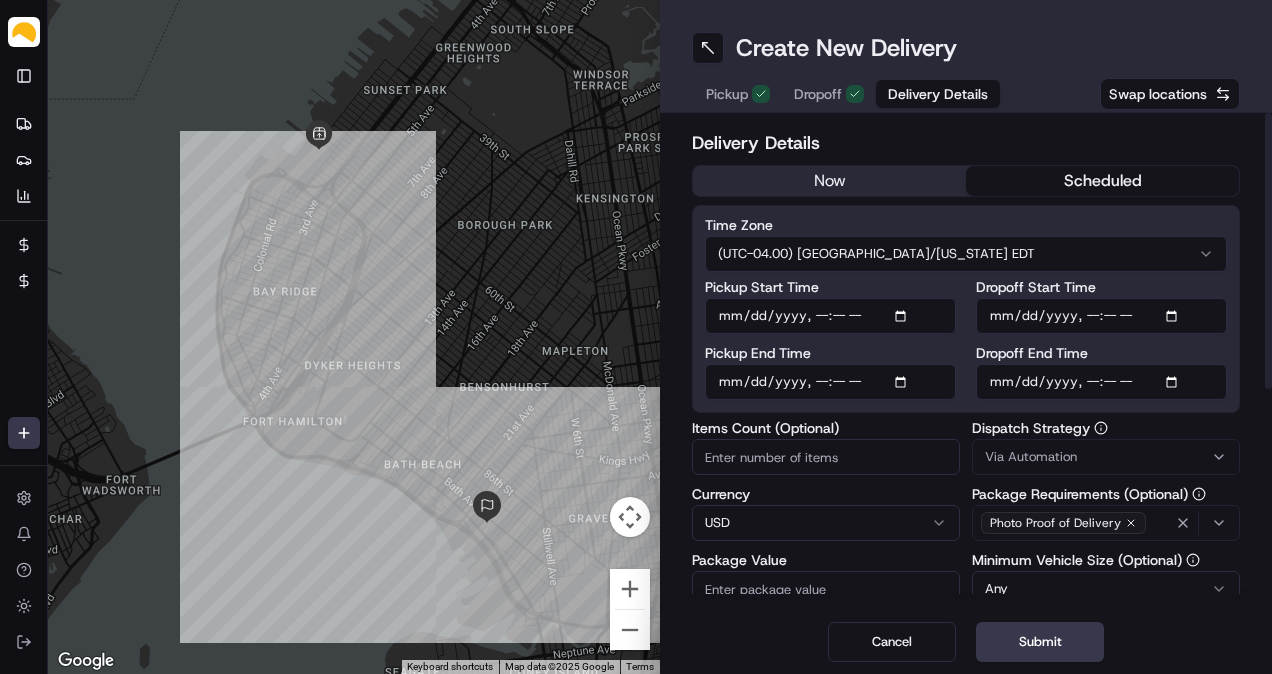 type on "2025-07-17T12:00" 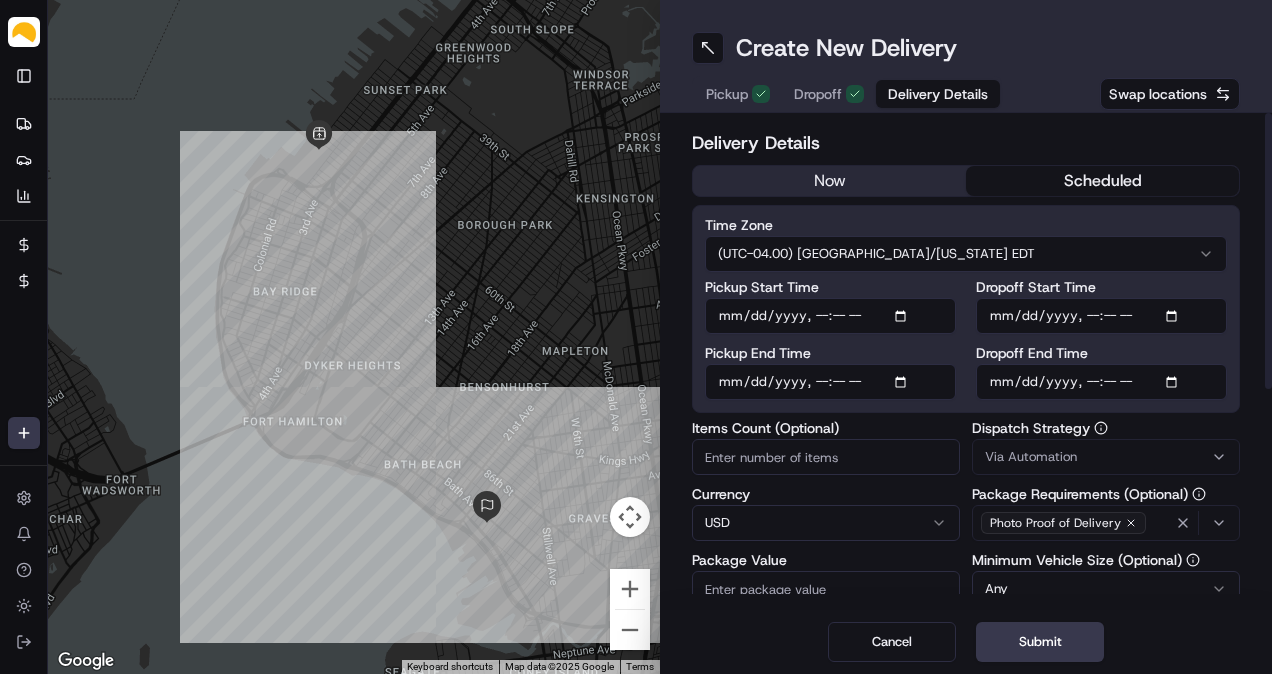 click on "Pickup End Time" at bounding box center [830, 382] 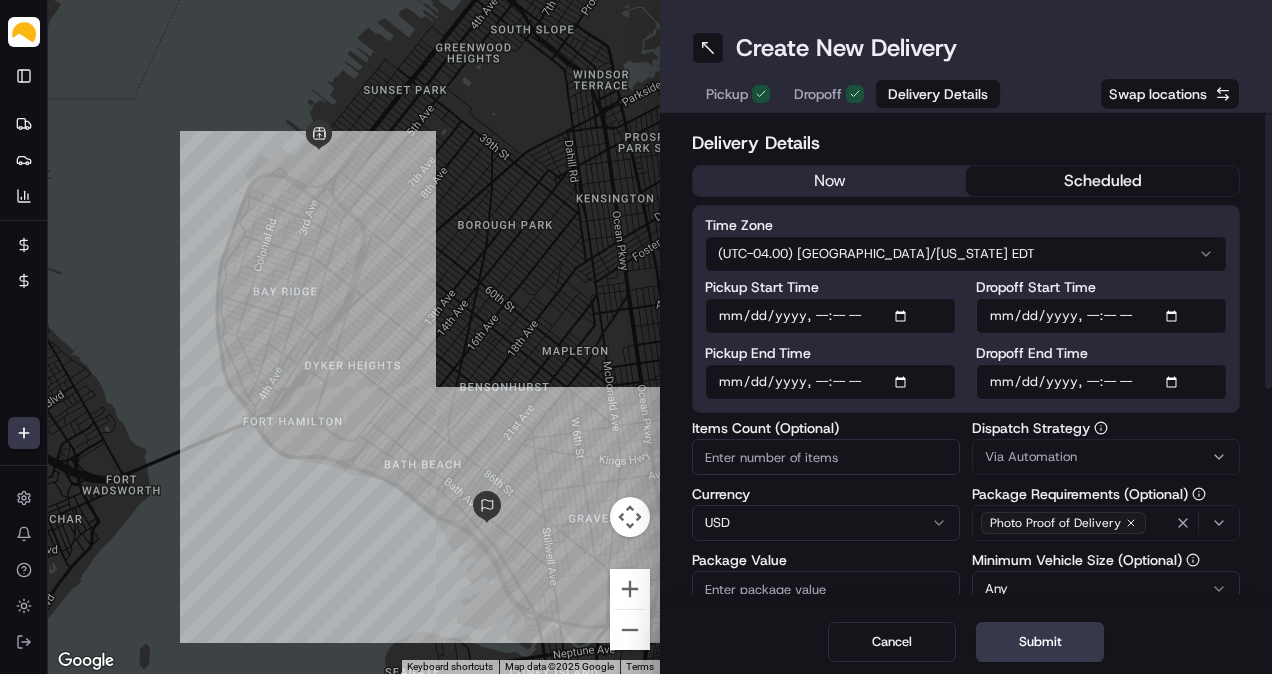 type on "2025-07-17T15:00" 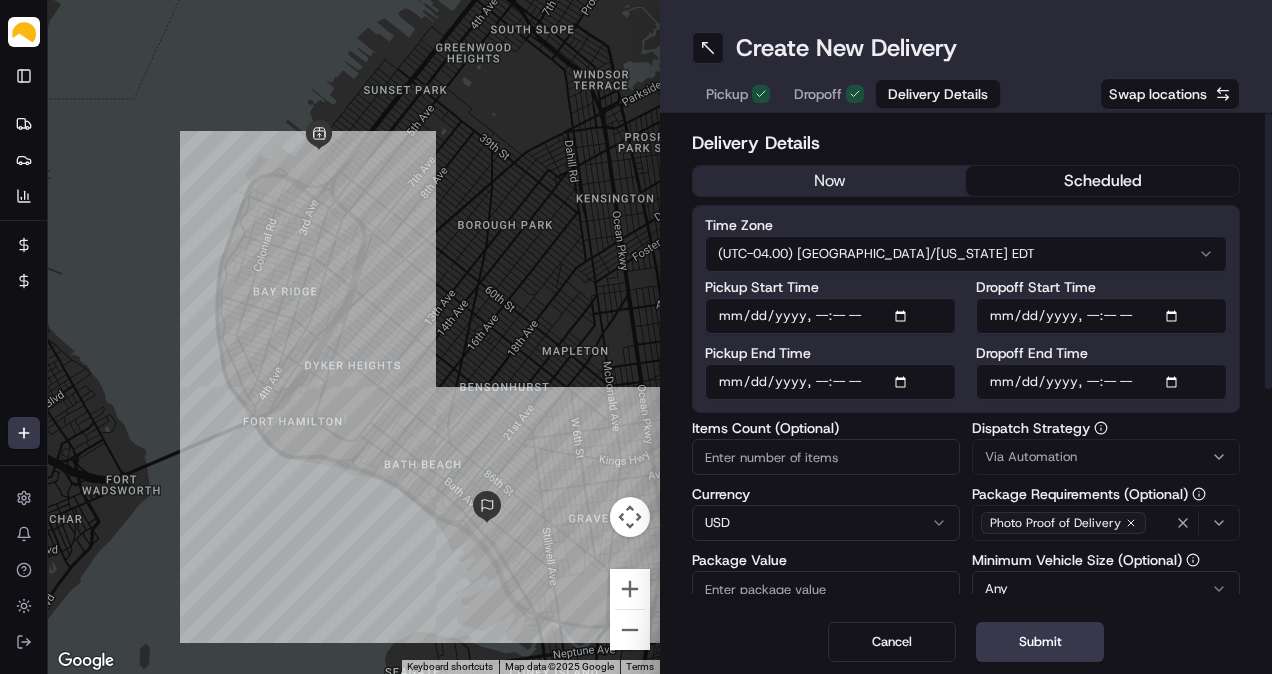 click on "Dropoff End Time" at bounding box center [1101, 382] 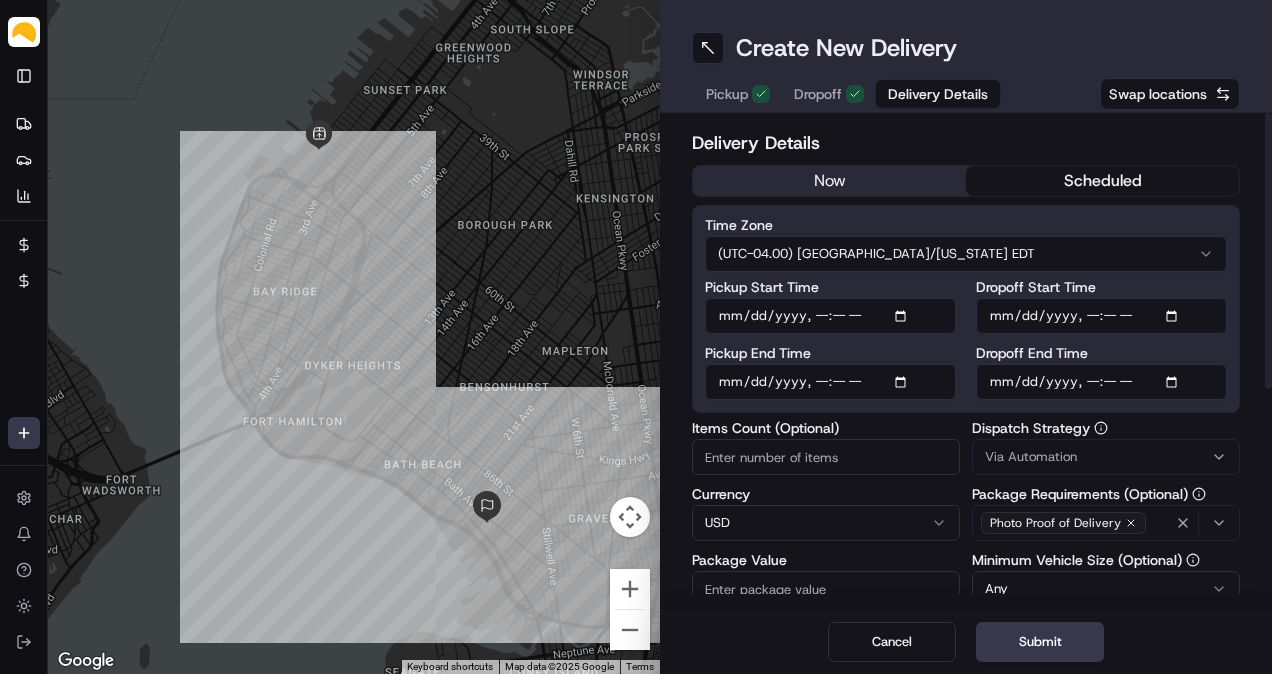 type on "2025-07-17T17:00" 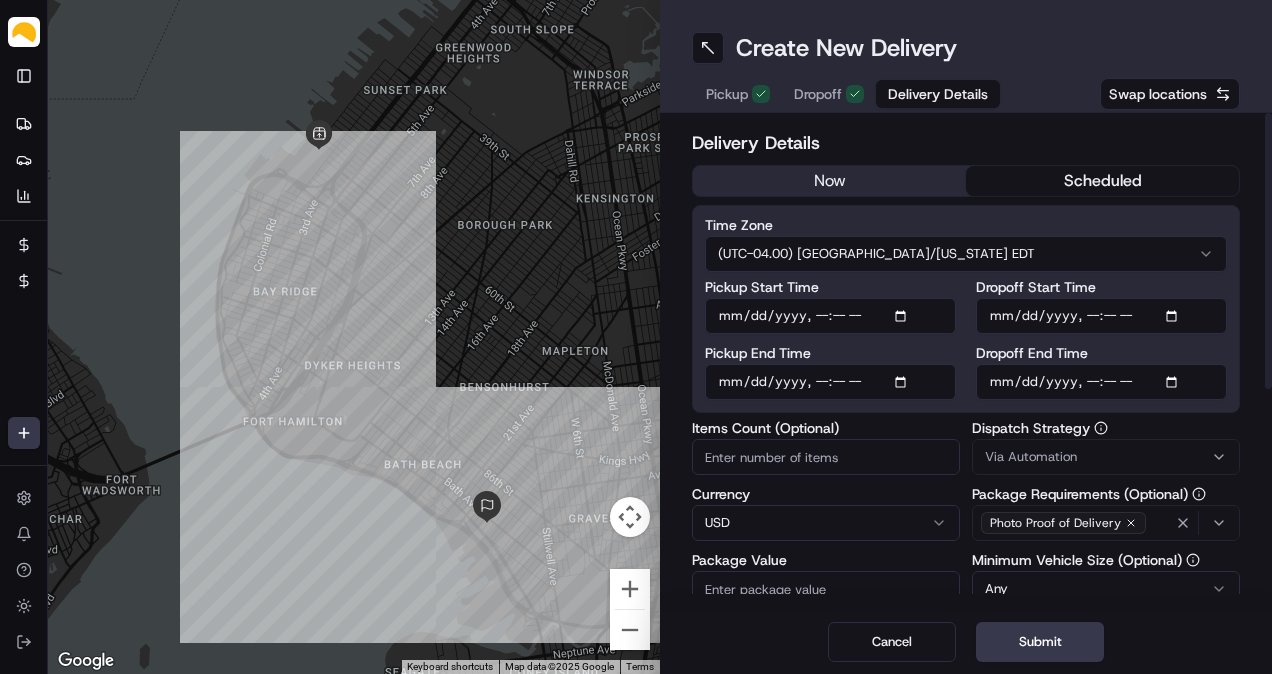 click on "Items Count (Optional)" at bounding box center (826, 457) 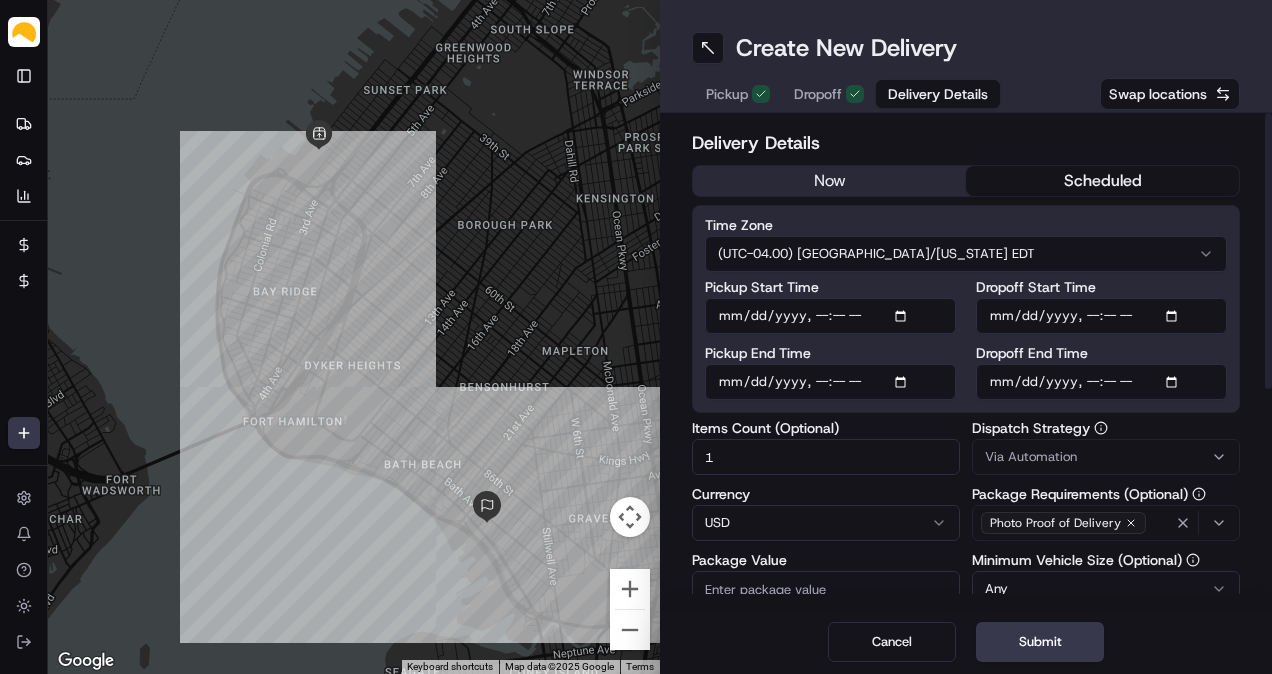 type on "1" 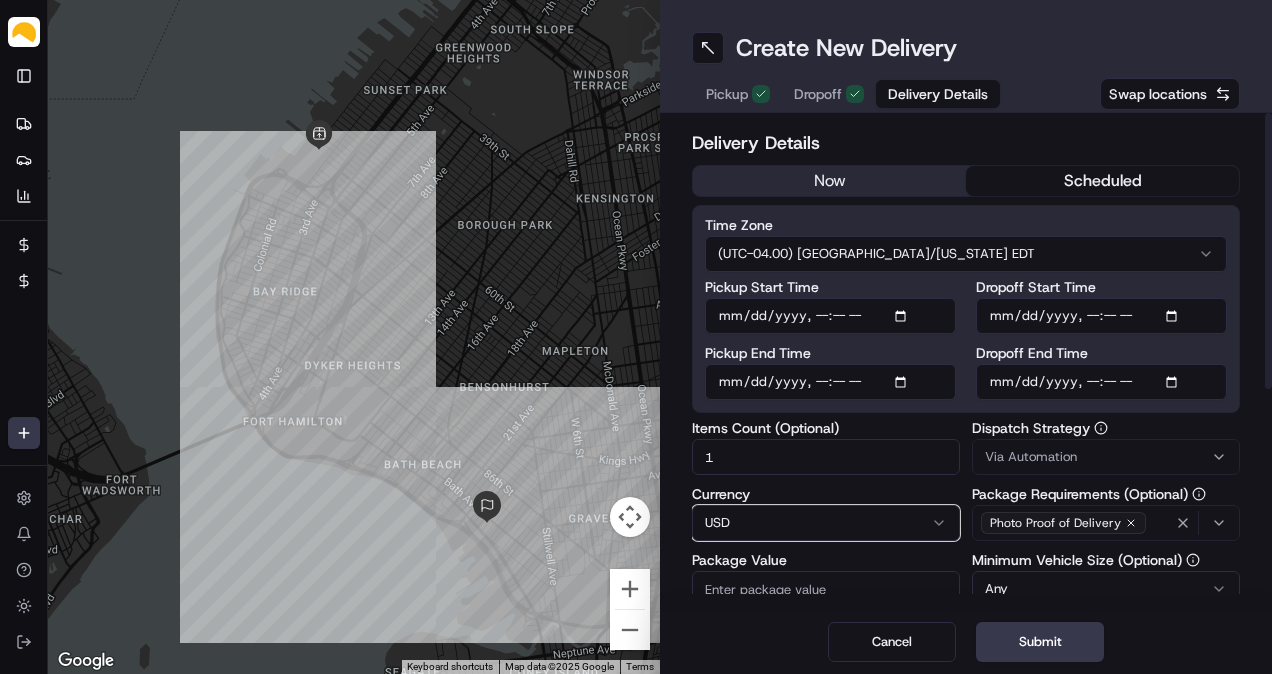 type 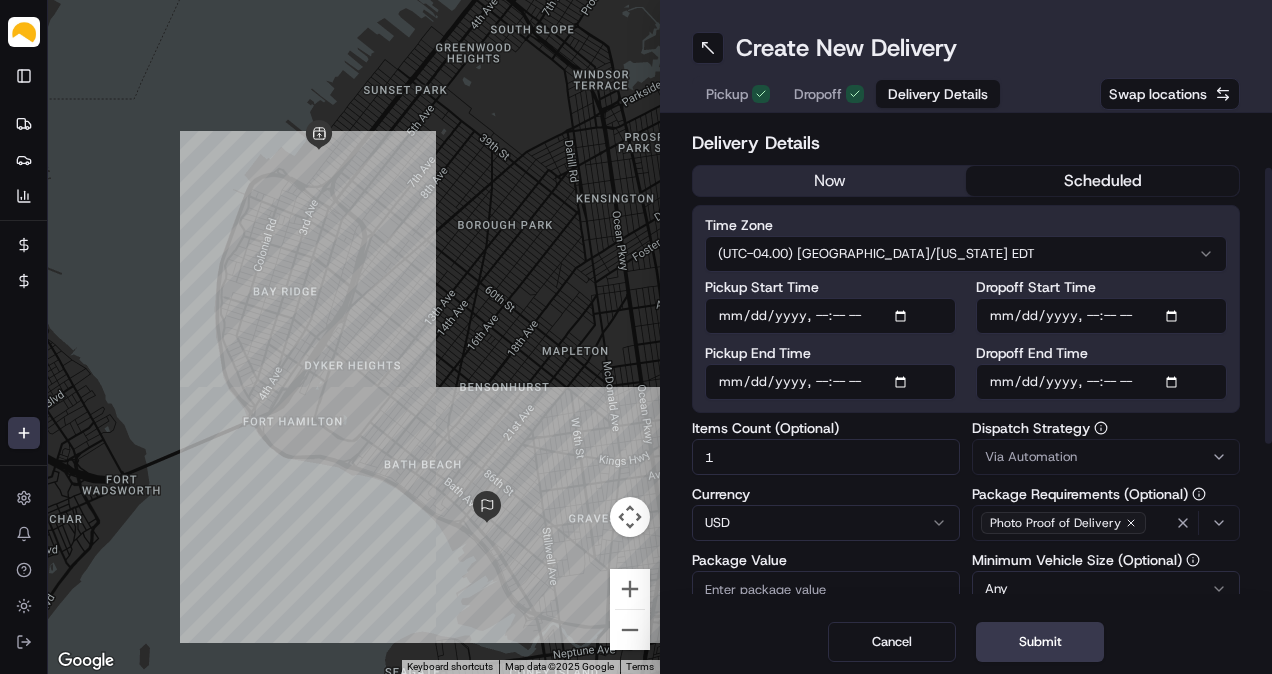 scroll, scrollTop: 92, scrollLeft: 0, axis: vertical 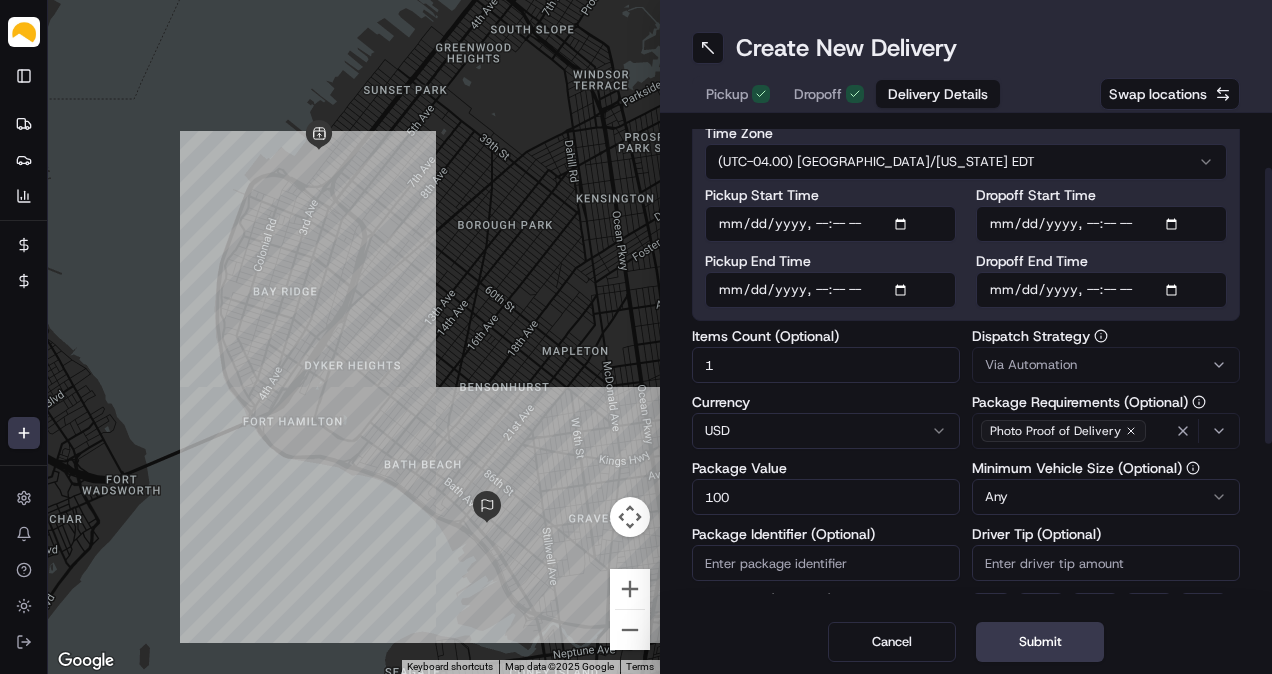 type on "100" 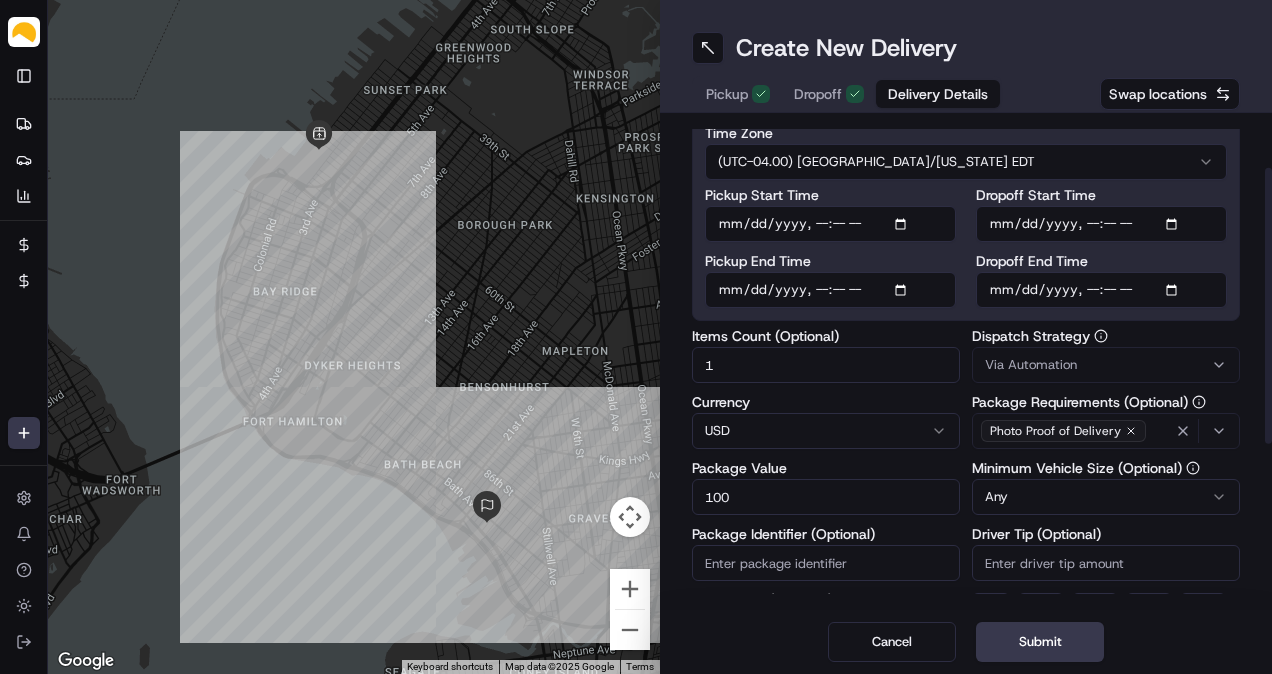 scroll, scrollTop: 359, scrollLeft: 0, axis: vertical 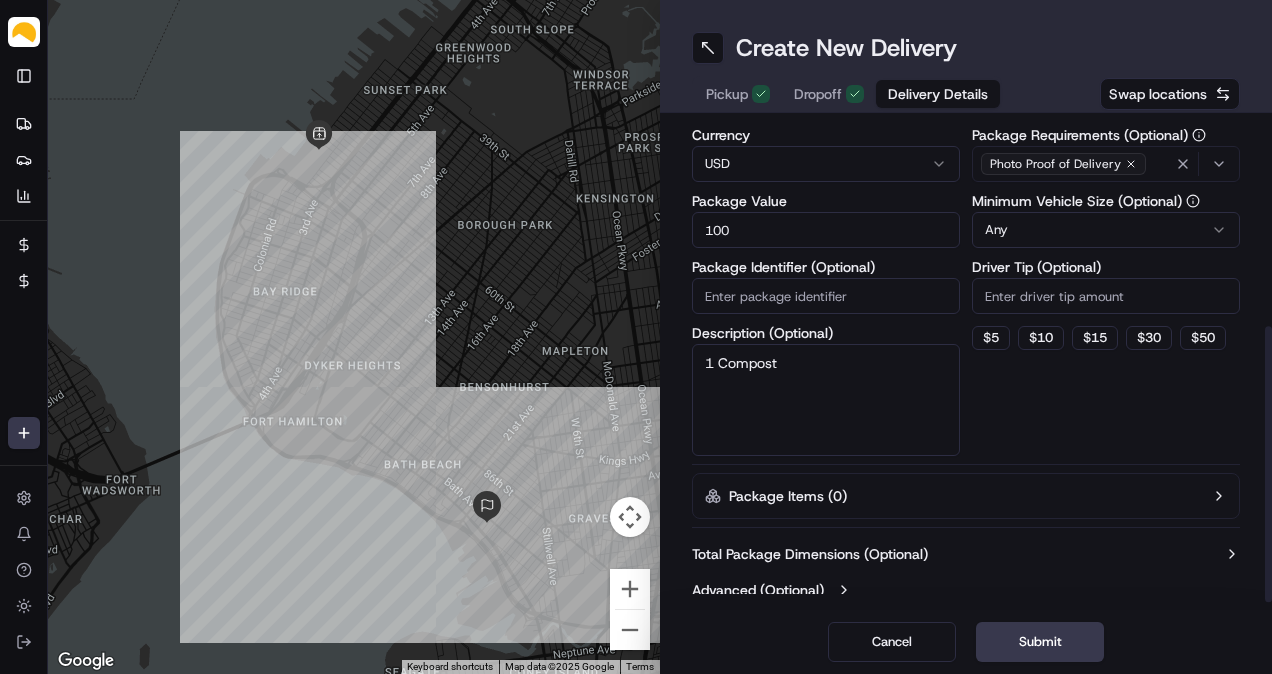 type on "1 Compost" 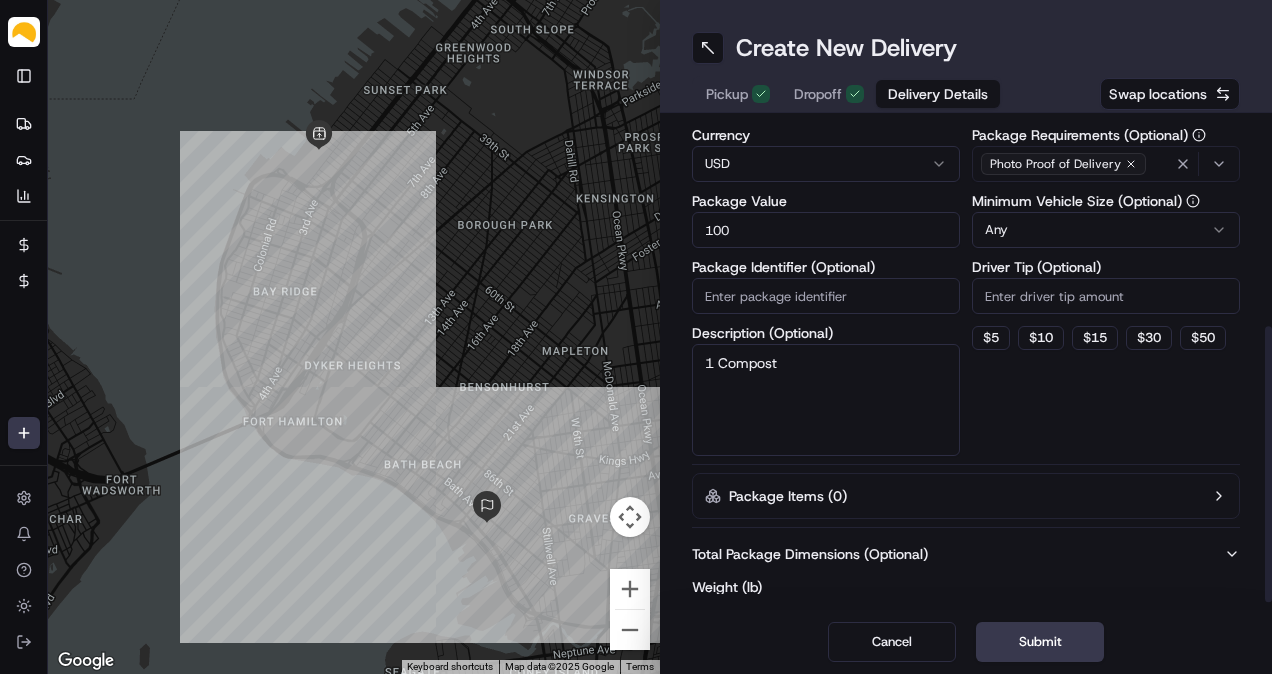type 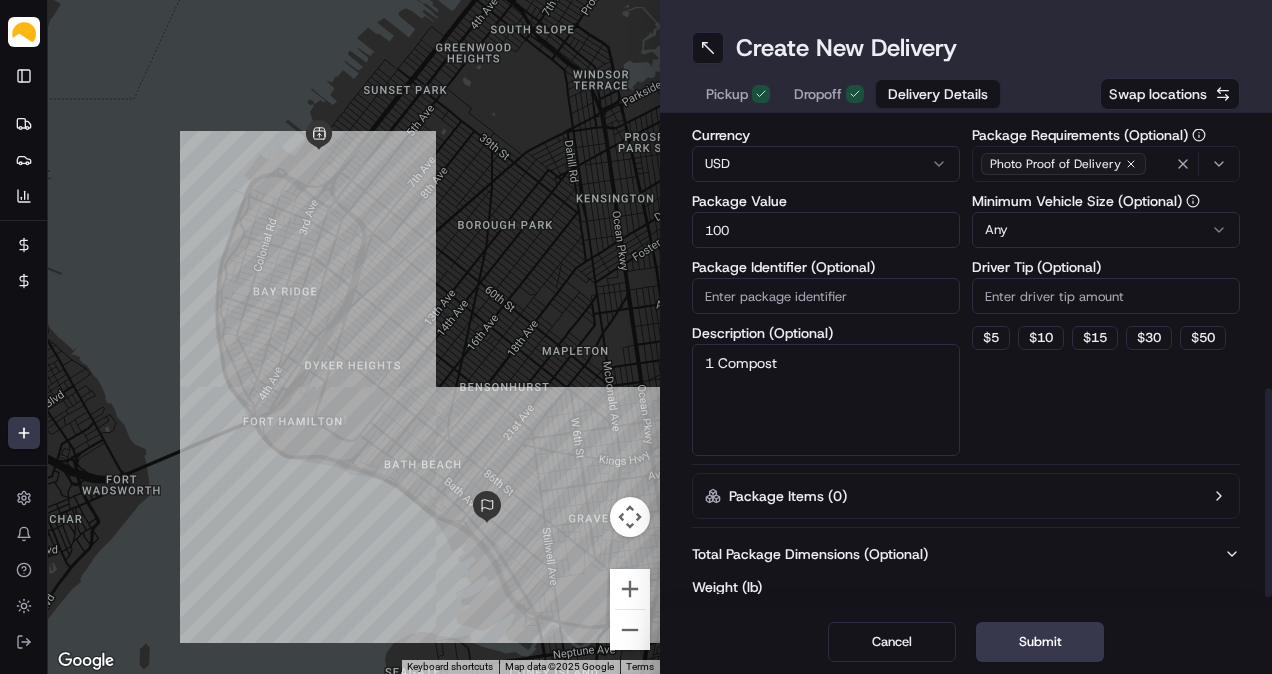 scroll, scrollTop: 612, scrollLeft: 0, axis: vertical 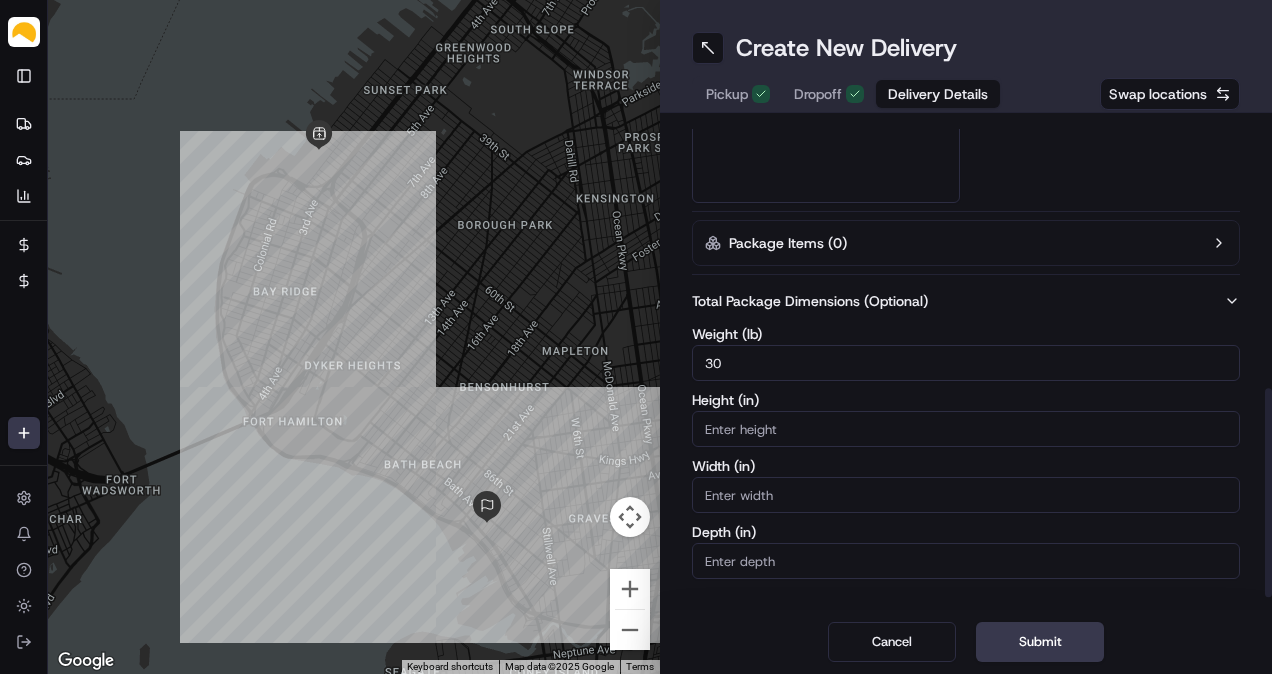 type on "30" 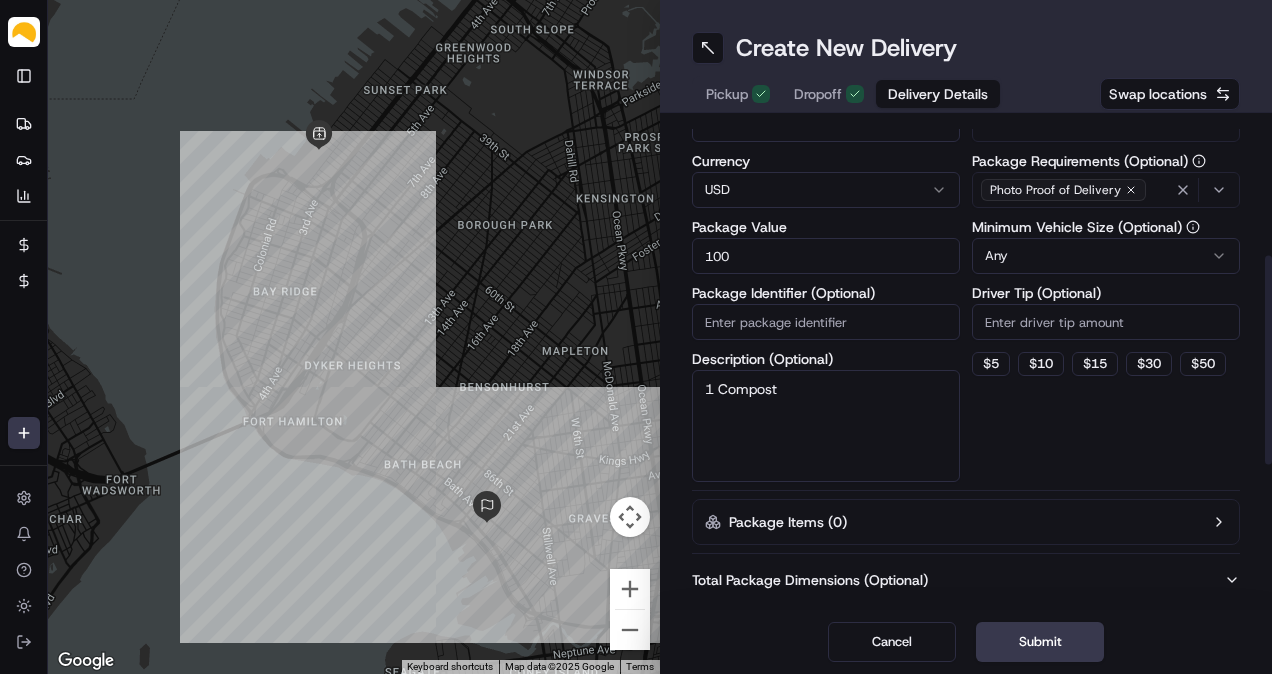 scroll, scrollTop: 166, scrollLeft: 0, axis: vertical 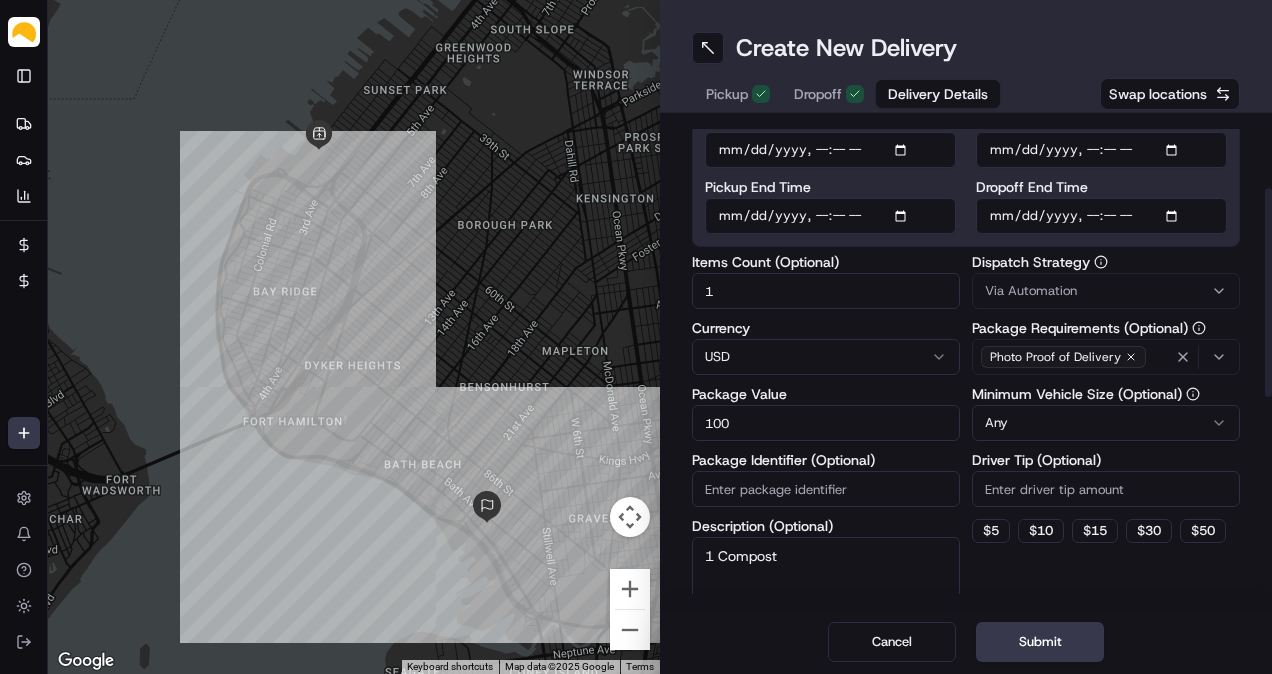click on "Parsel abdus.syed@getparsel.com Toggle Sidebar Deliveries Providers Analytics Favorites Billing Refund Requests Main Menu Members & Organization Organization Users Roles Preferences Customization Tracking Orchestration Automations Dispatch Strategy Locations Pickup Locations Dropoff Locations Billing Billing Refund Requests Integrations Notification Triggers Webhooks API Keys Request Logs Create Settings Notifications Chat with us! Toggle Theme Log out To navigate the map with touch gestures double-tap and hold your finger on the map, then drag the map. ← Move left → Move right ↑ Move up ↓ Move down + Zoom in - Zoom out Home Jump left by 75% End Jump right by 75% Page Up Jump up by 75% Page Down Jump down by 75% Keyboard shortcuts Map Data Map data ©2025 Google Map data ©2025 Google 1 km  Click to toggle between metric and imperial units Terms Report a map error Create New Delivery Pickup Dropoff Delivery Details Swap locations Delivery Details now scheduled Time Zone 1 Currency USD" at bounding box center (636, 337) 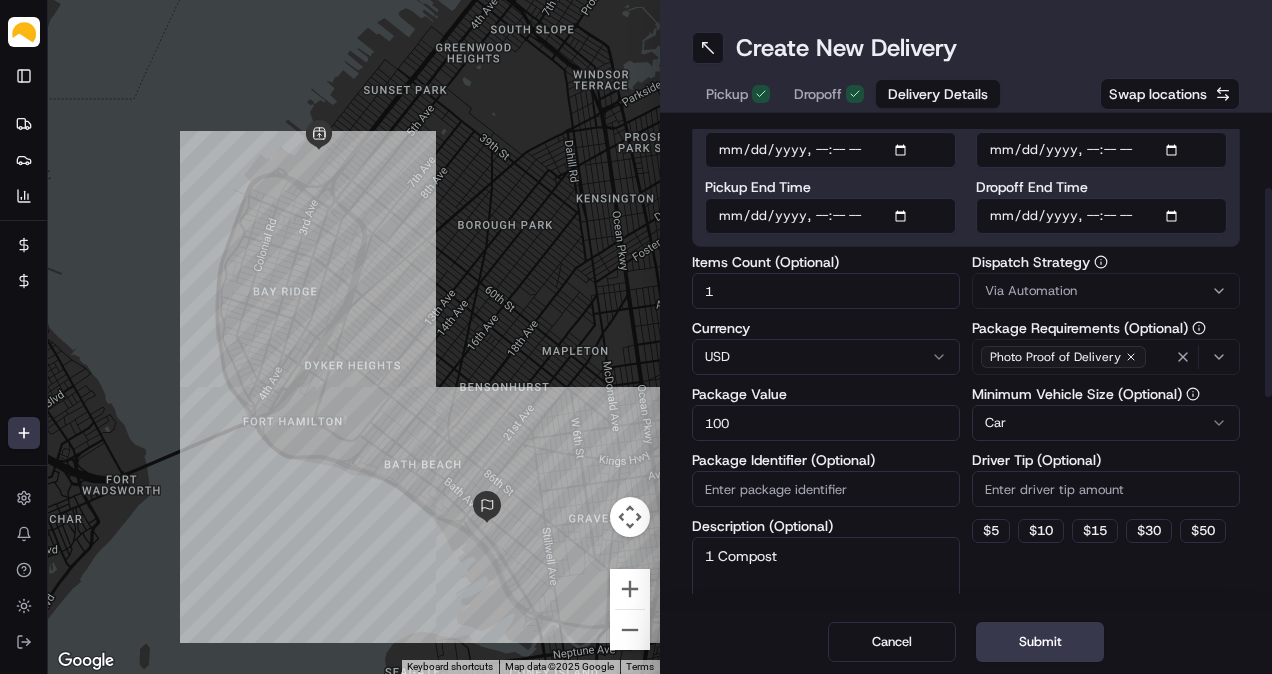 click on "Items Count (Optional) 1 Currency USD Package Value 100 Package Identifier (Optional) Description (Optional) 1 Compost Dispatch Strategy Via Automation Package Requirements (Optional) Photo Proof of Delivery Minimum Vehicle Size (Optional) Car Driver Tip (Optional) $ 5 $ 10 $ 15 $ 30 $ 50" at bounding box center [966, 452] 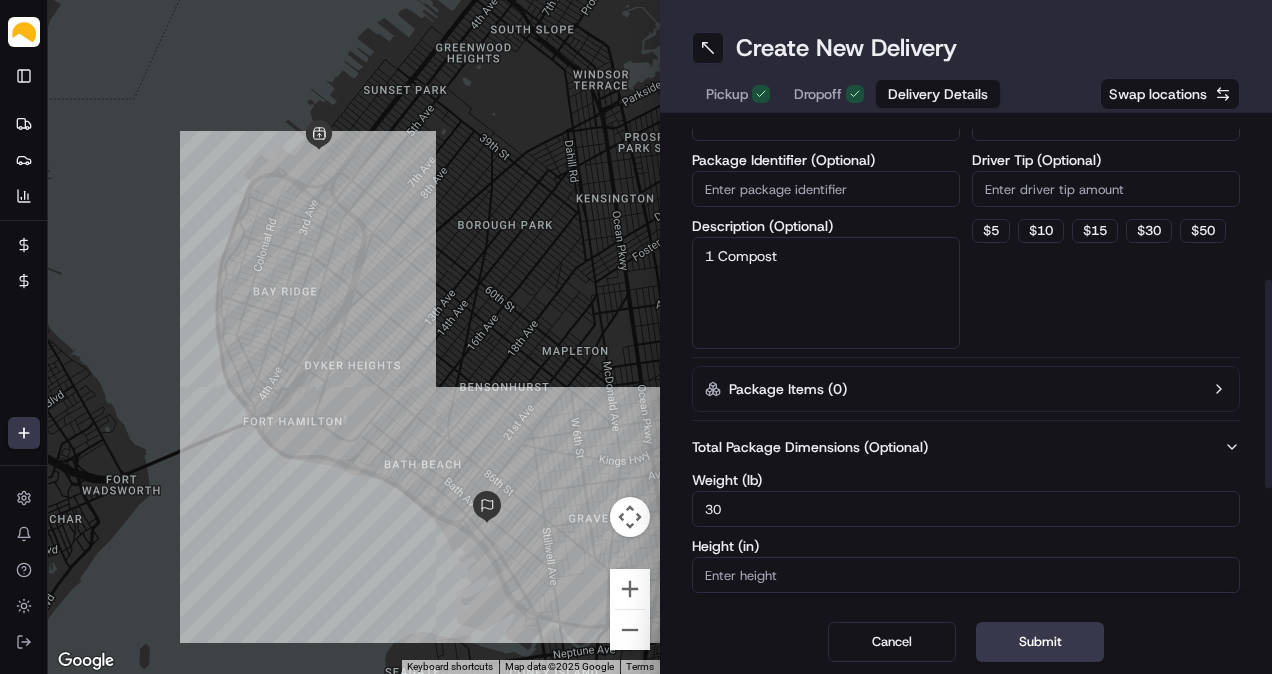 scroll, scrollTop: 639, scrollLeft: 0, axis: vertical 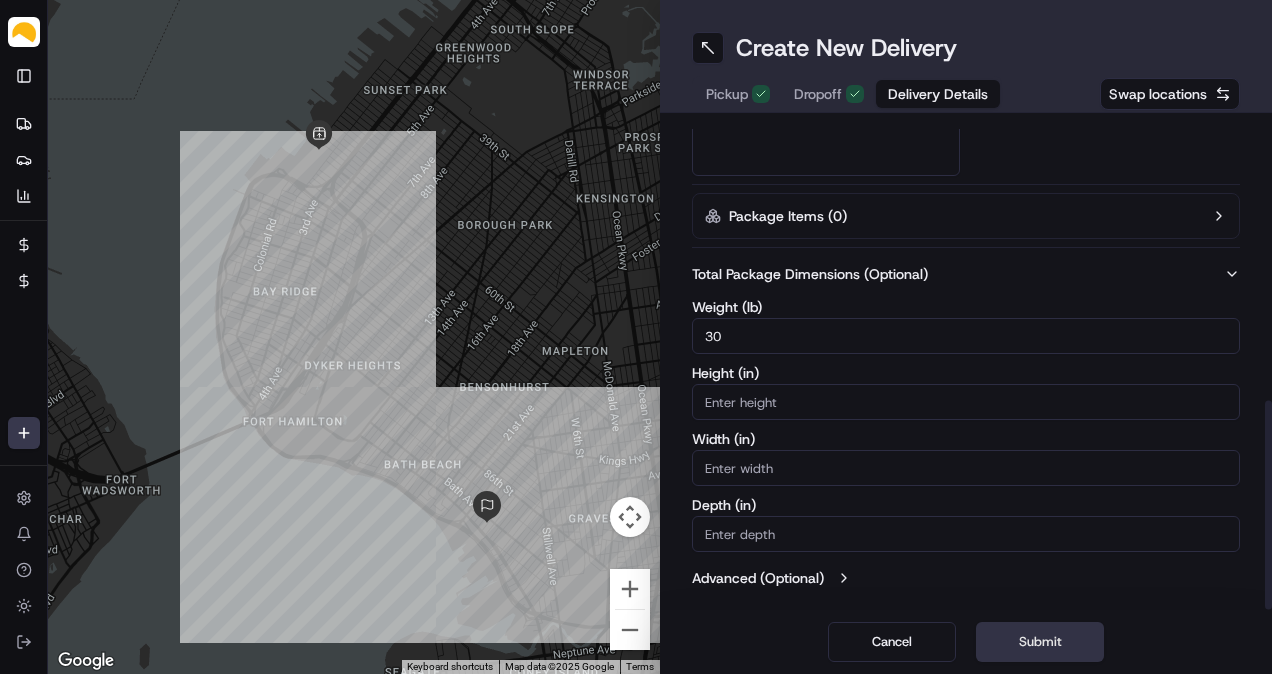 click on "Submit" at bounding box center (1040, 642) 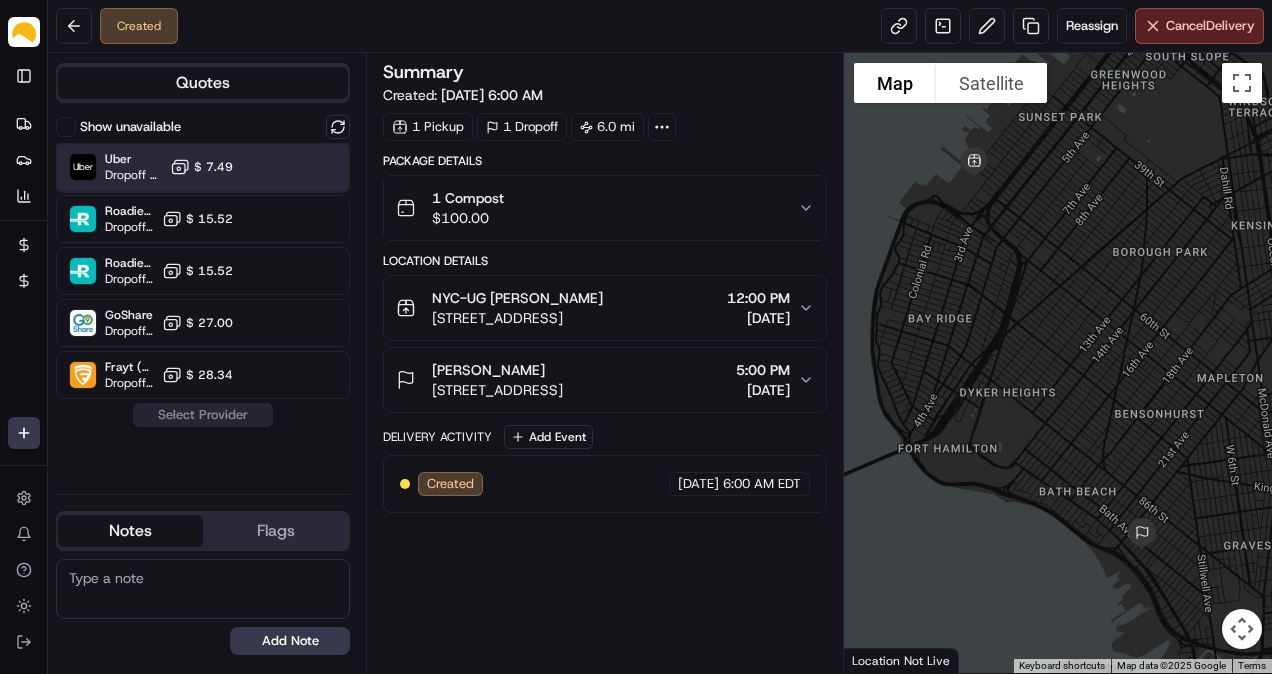 click on "Uber Dropoff ETA   6 hours $   7.49" at bounding box center [203, 167] 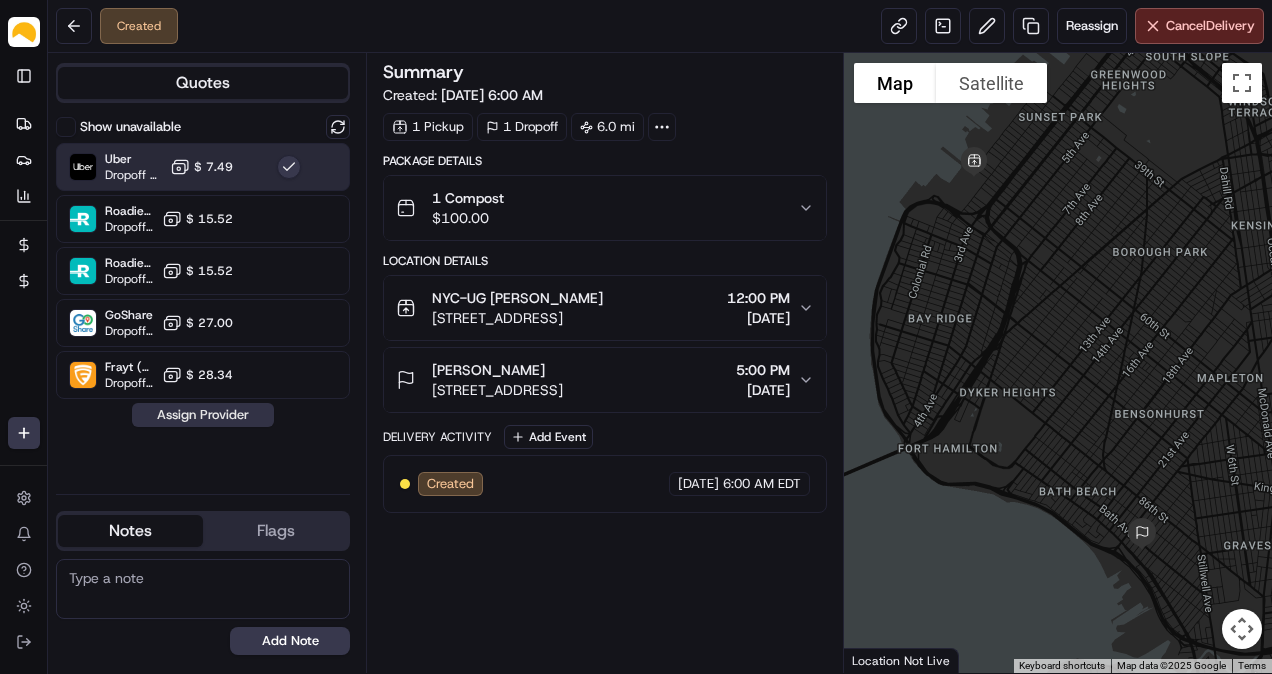 click on "Assign Provider" at bounding box center (203, 415) 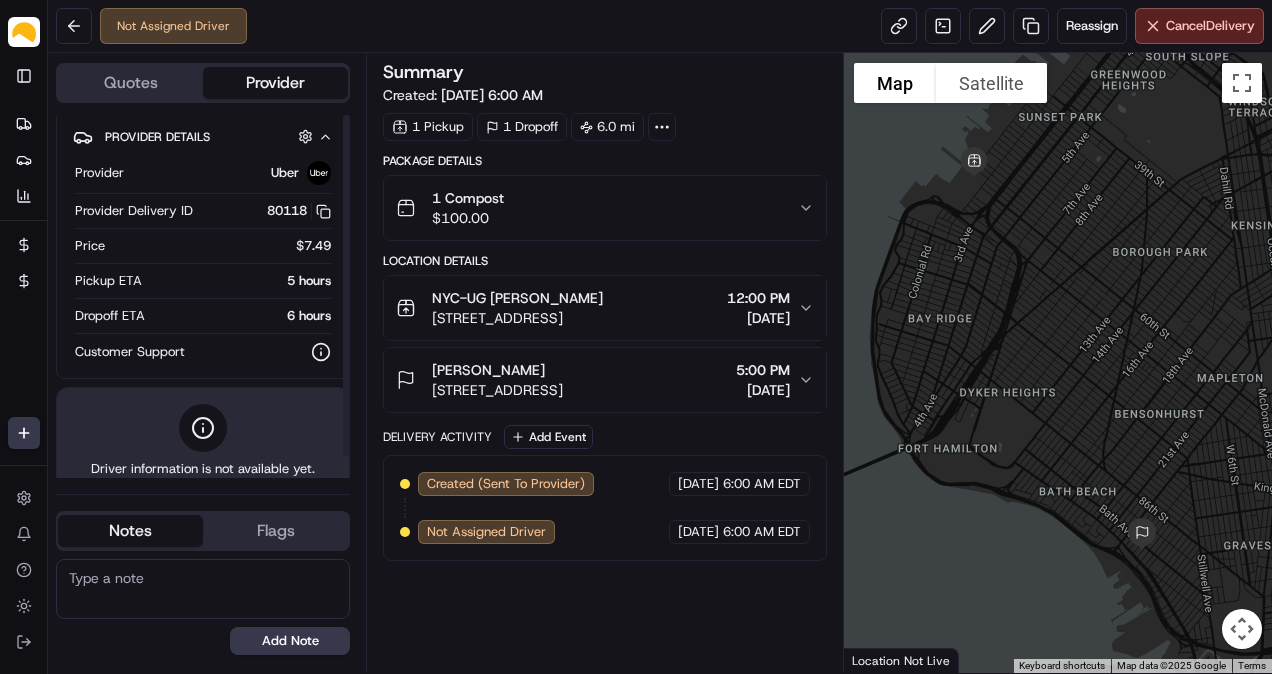 scroll, scrollTop: 0, scrollLeft: 0, axis: both 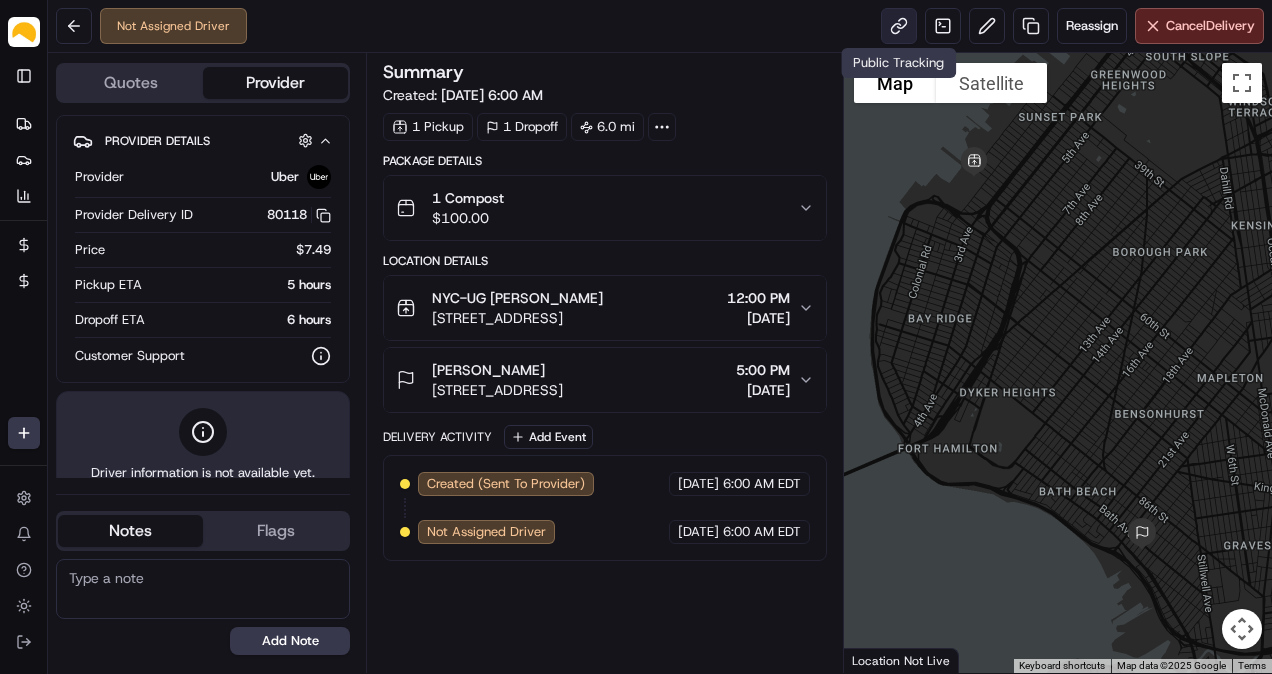 click at bounding box center [899, 26] 